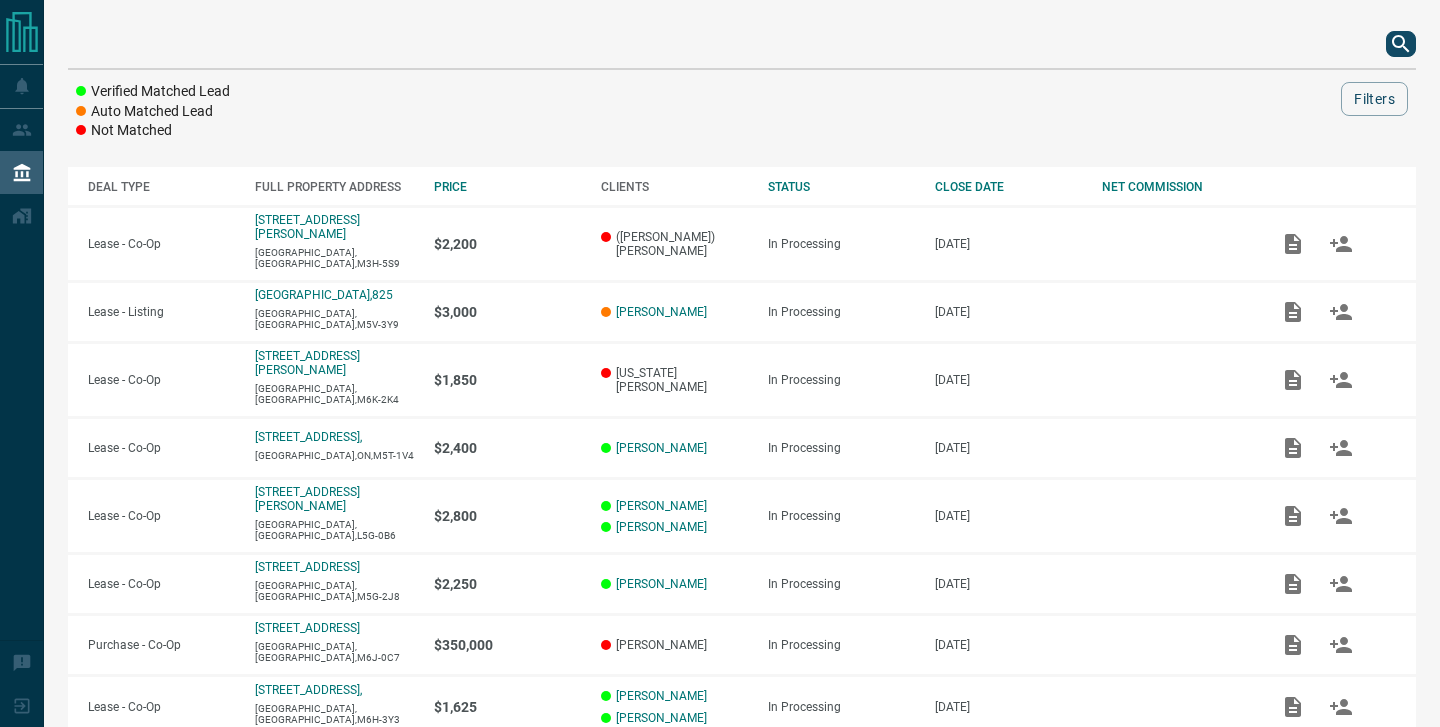 scroll, scrollTop: 0, scrollLeft: 0, axis: both 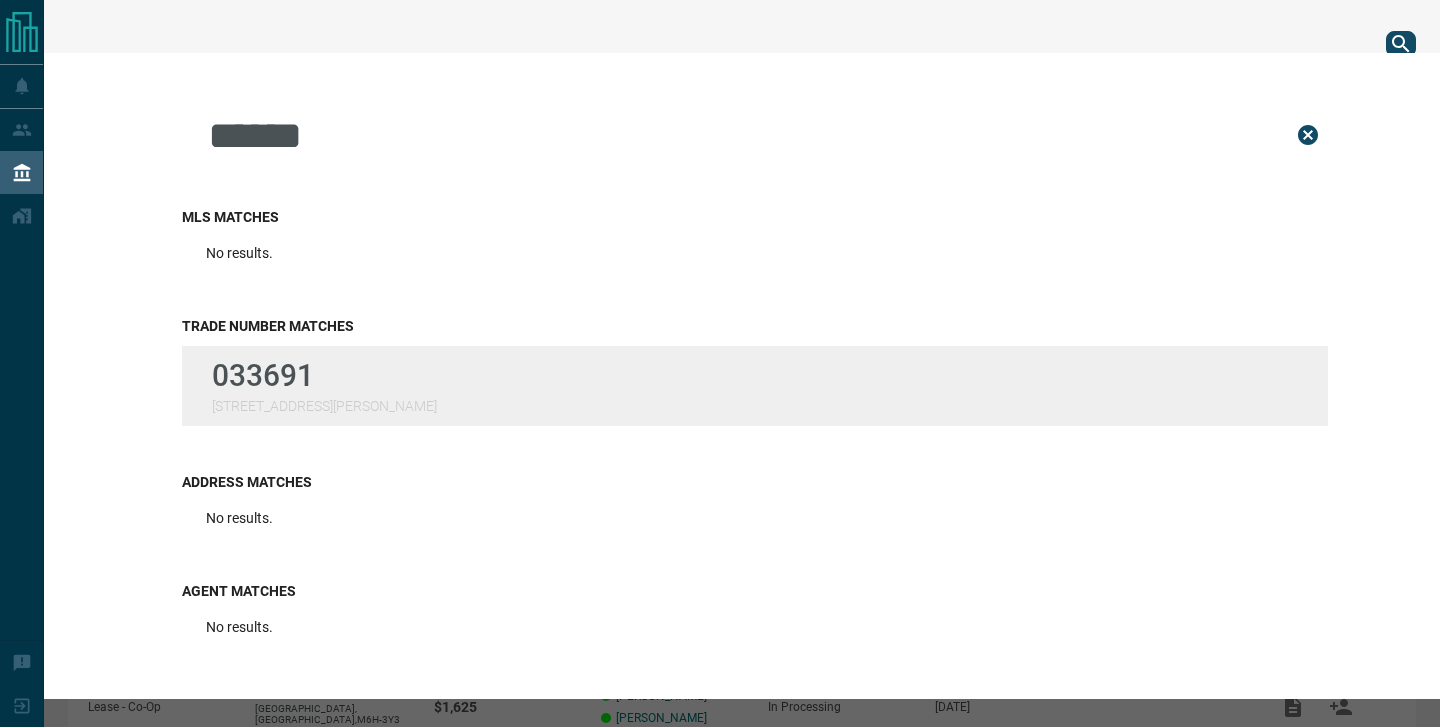 type on "******" 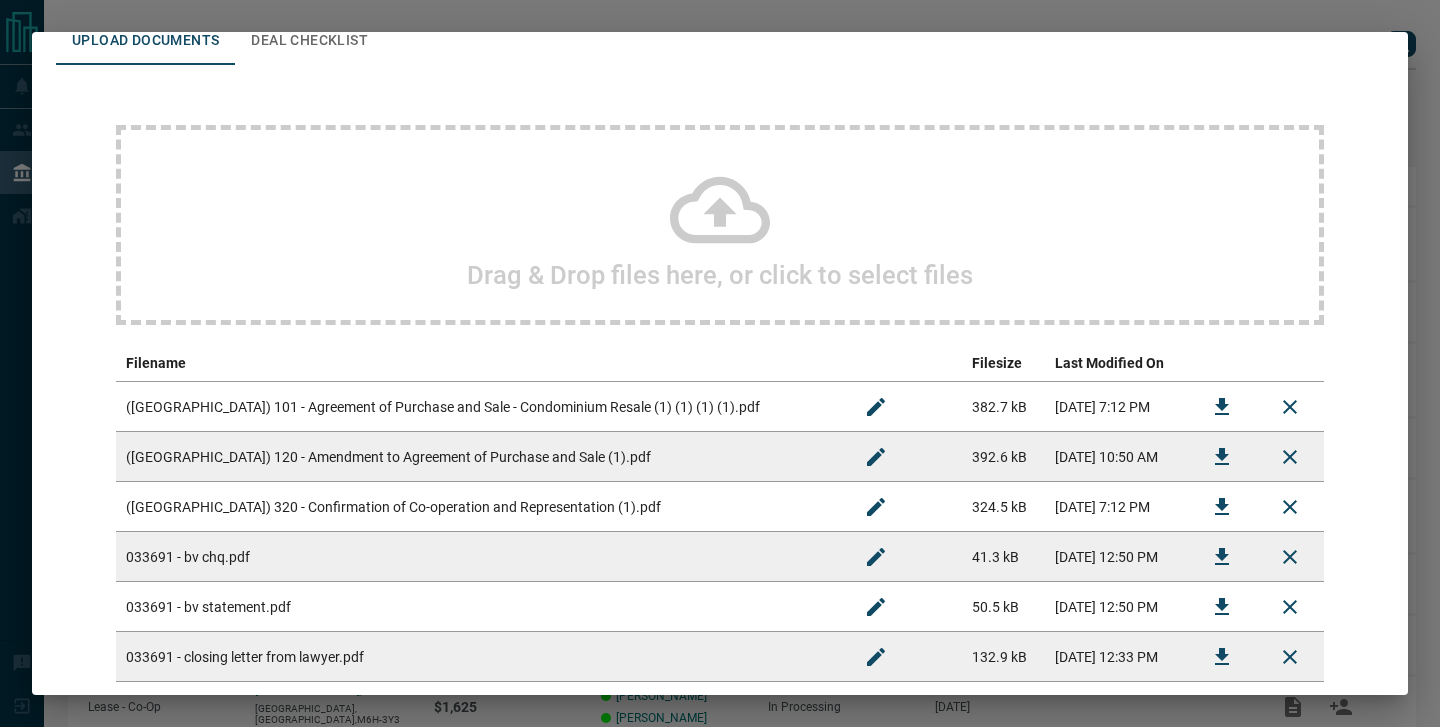scroll, scrollTop: 0, scrollLeft: 0, axis: both 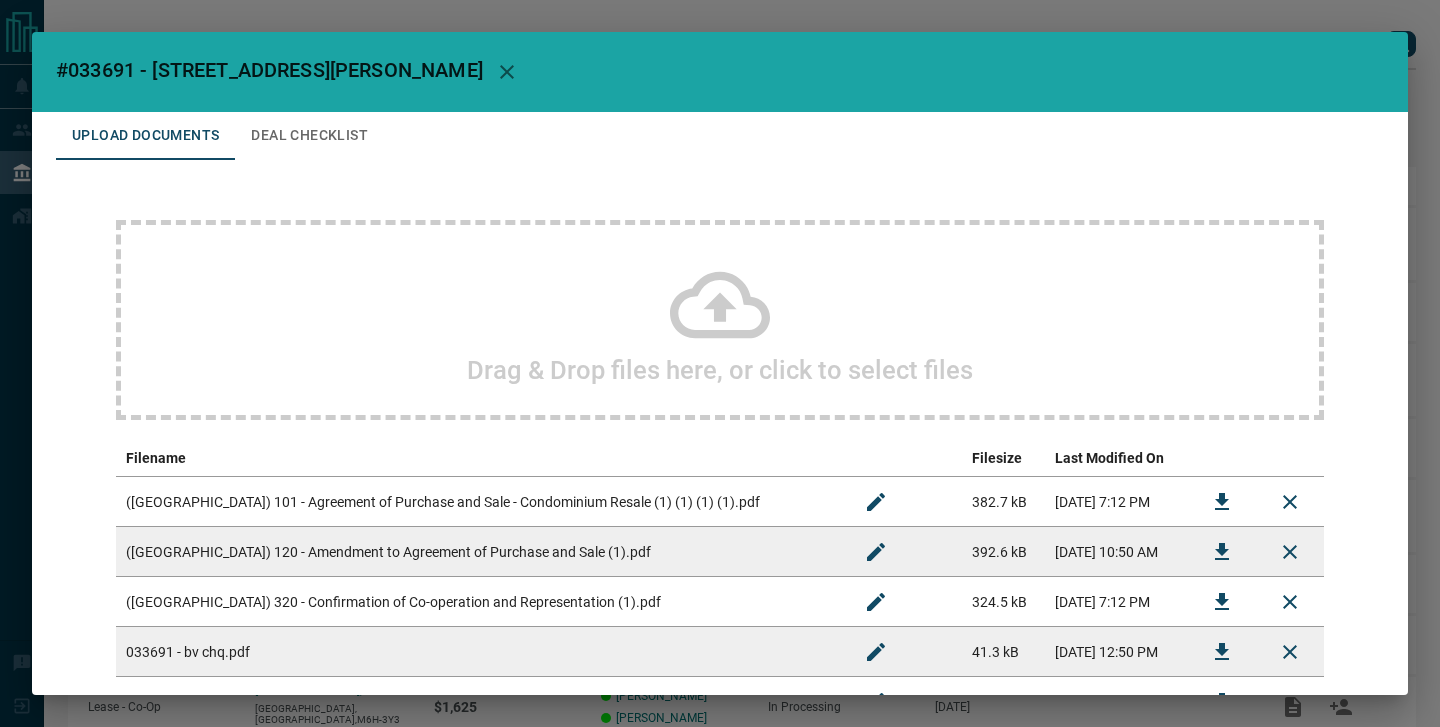 click on "#033691 - [STREET_ADDRESS][PERSON_NAME] Upload Documents Deal Checklist Drag & Drop files here, or click to select files Filename   Filesize Last Modified On     ([GEOGRAPHIC_DATA]) 101 - Agreement of Purchase and Sale - Condominium Resale (1) (1) (1) (1).pdf 382.7 kB [DATE] 7:12 PM ([GEOGRAPHIC_DATA]) 120 - Amendment to Agreement of Purchase and Sale (1).pdf 392.6 kB [DATE] 10:50 AM ([GEOGRAPHIC_DATA]) 320 - Confirmation of Co-operation and Representation (1).pdf 324.5 kB [DATE] 7:12 PM 033691 - bv chq.pdf 41.3 kB [DATE] 12:50 PM 033691 - bv statement.pdf 50.5 kB [DATE] 12:50 PM 033691 - closing letter from lawyer.pdf 132.9 kB [DATE] 12:33 PM 033691 - TRS.pdf 633.8 kB [DATE] 12:34 PM 033691 - trust trade review.pdf 47.7 kB [DATE] 12:50 PM 033691 - trust transfer.pdf 45.6 kB [DATE] 12:50 PM 4401 - 80 [PERSON_NAME] St - CS.pdf 72.7 kB [DATE] 1:04 PM [STREET_ADDRESS][PERSON_NAME] Deposit Receipt .jpg 4.5 MB [DATE] 10:31 AM COD - [STREET_ADDRESS][PERSON_NAME] .pdf 107.9 kB [DATE] 12:21 PM Data Sheet-61.pdf" at bounding box center (720, 363) 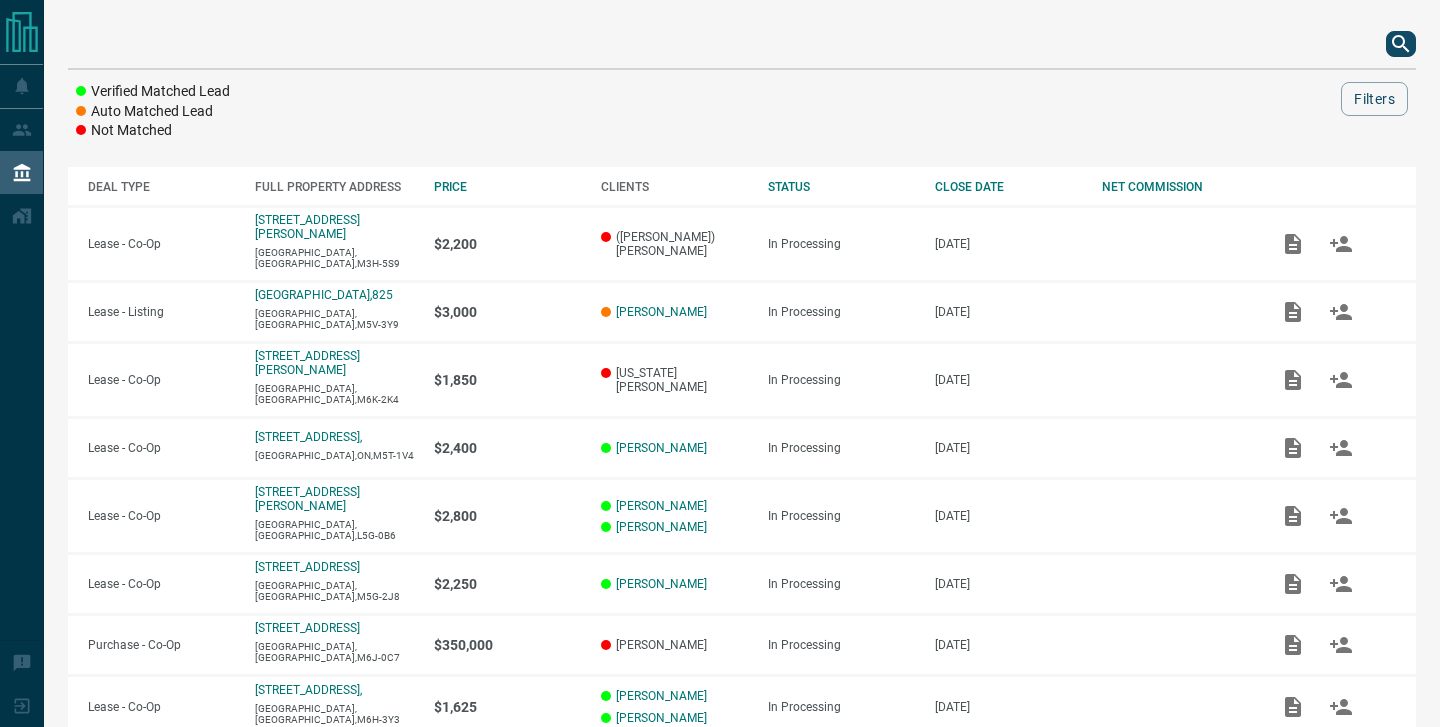 click 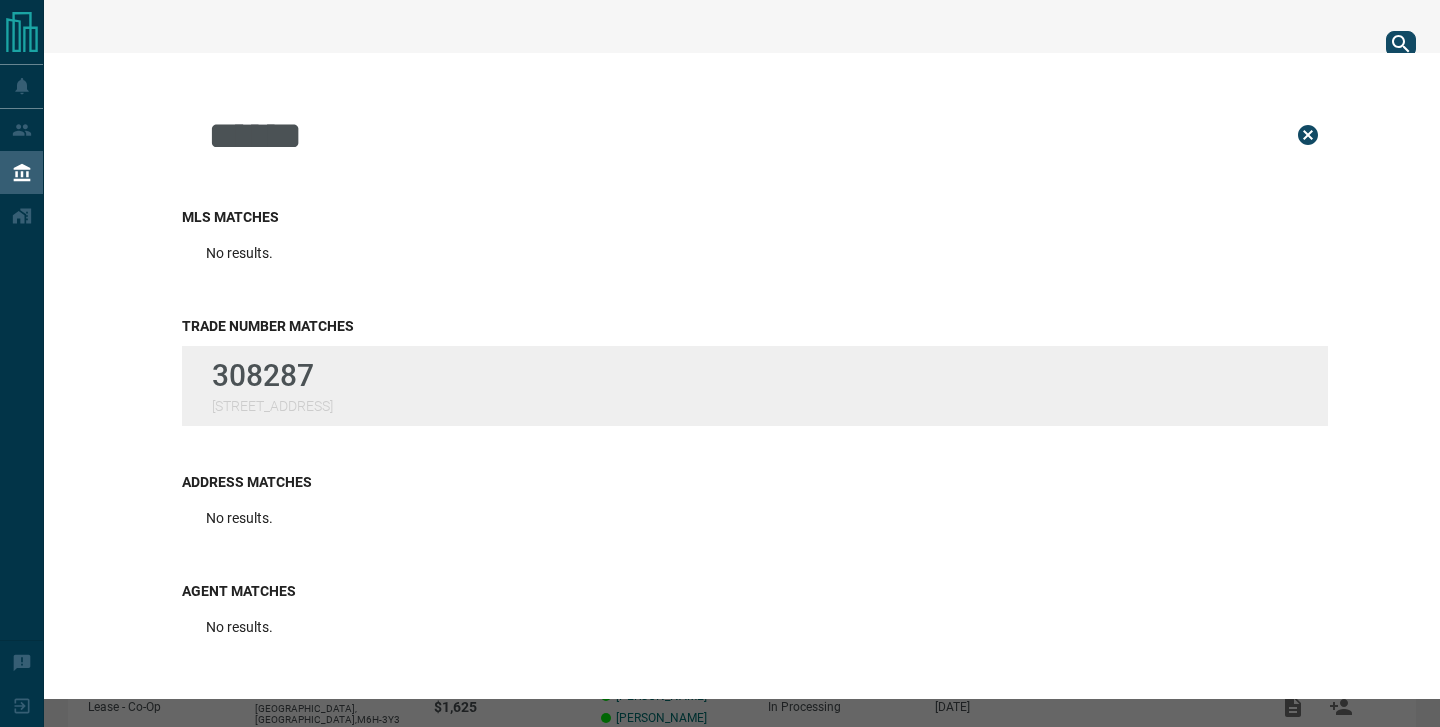 type on "******" 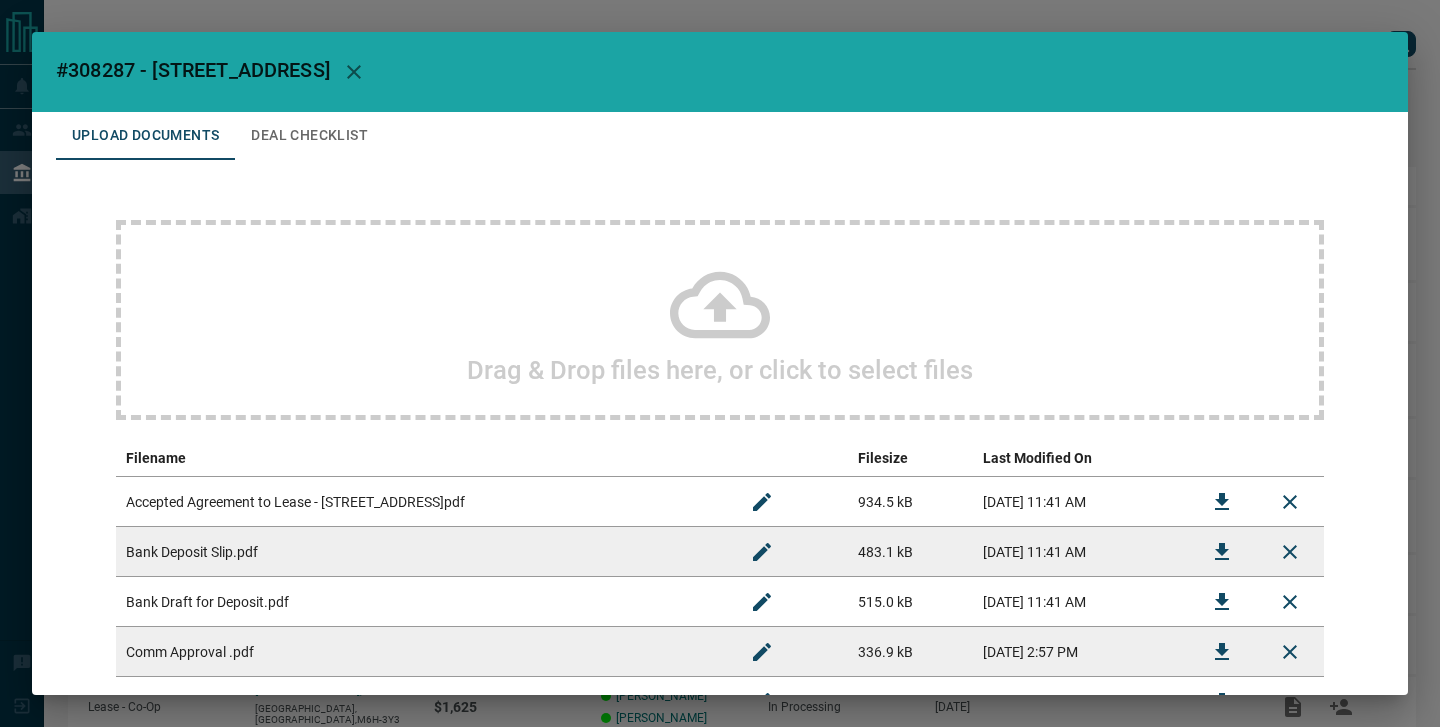 click on "Drag & Drop files here, or click to select files" at bounding box center (720, 370) 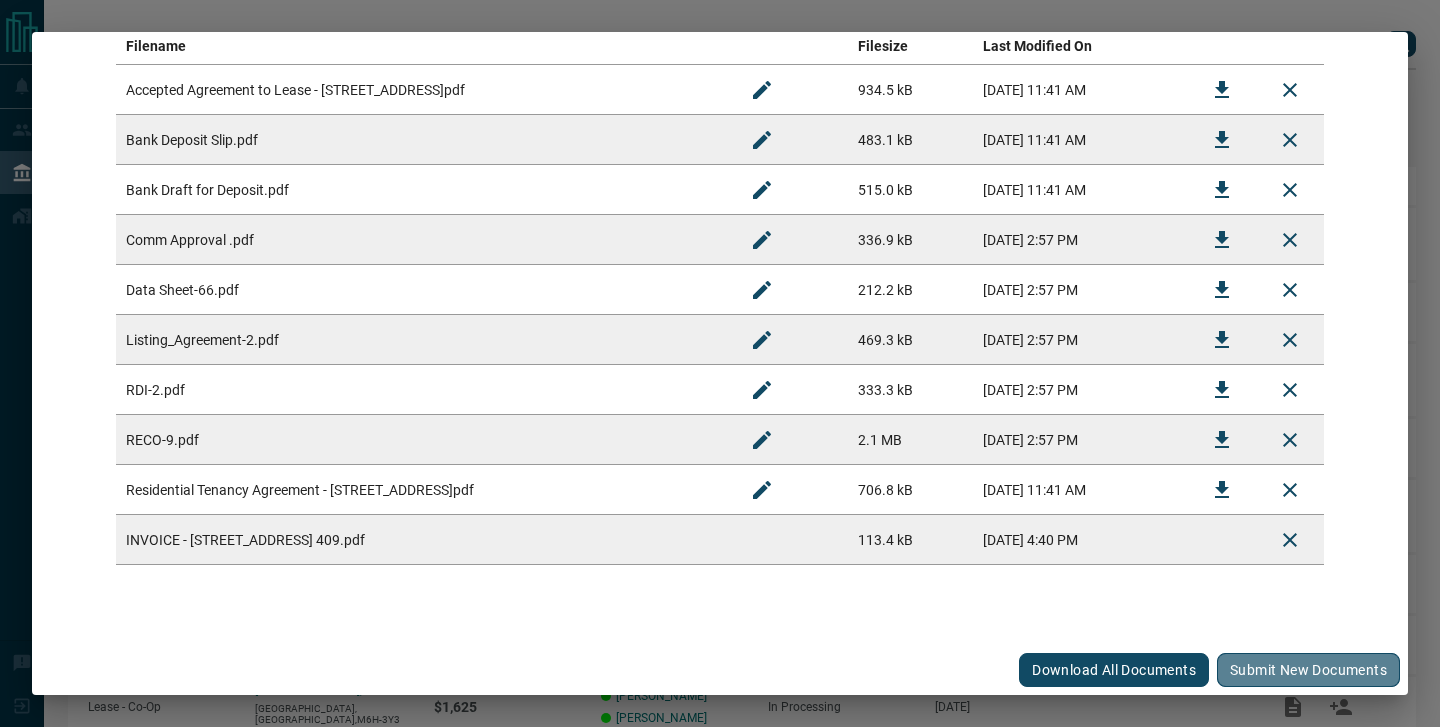 click on "Submit new documents" at bounding box center (1308, 670) 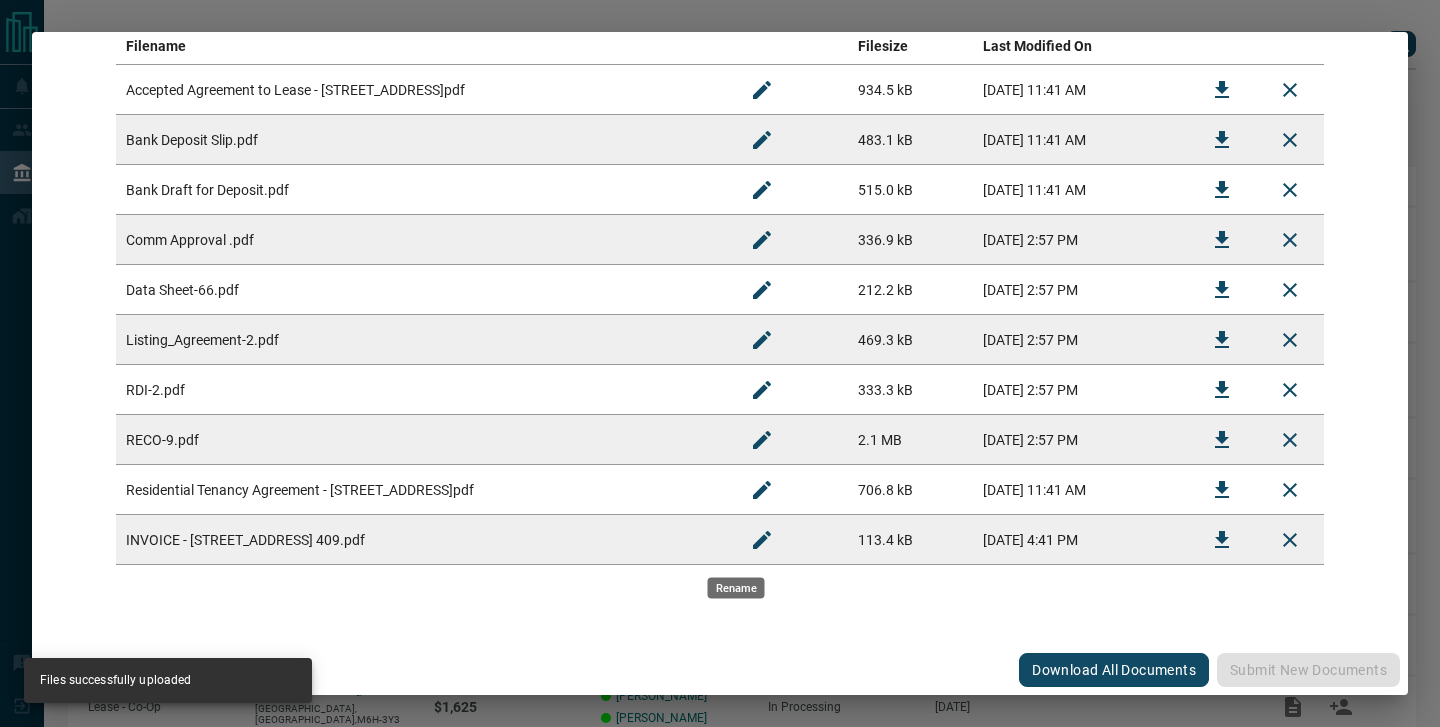 click 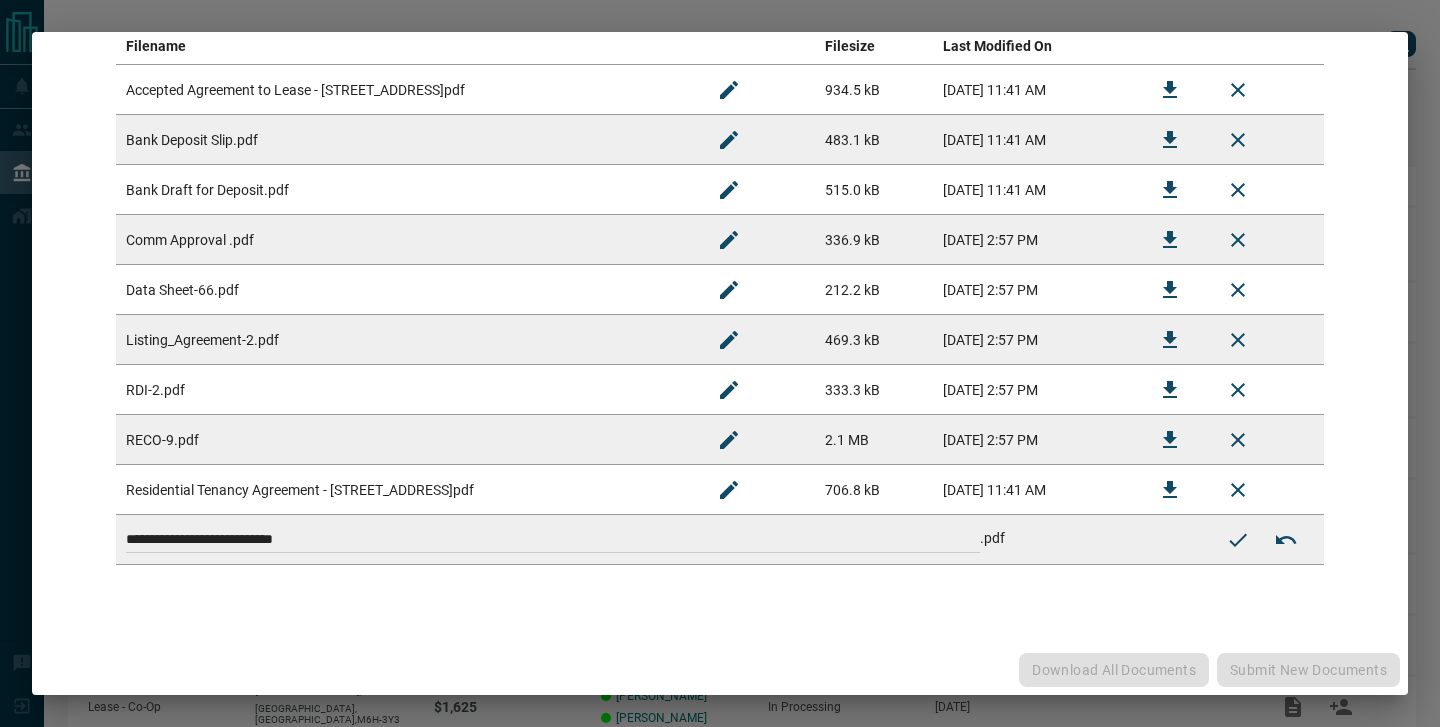 drag, startPoint x: 746, startPoint y: 537, endPoint x: 310, endPoint y: 458, distance: 443.0993 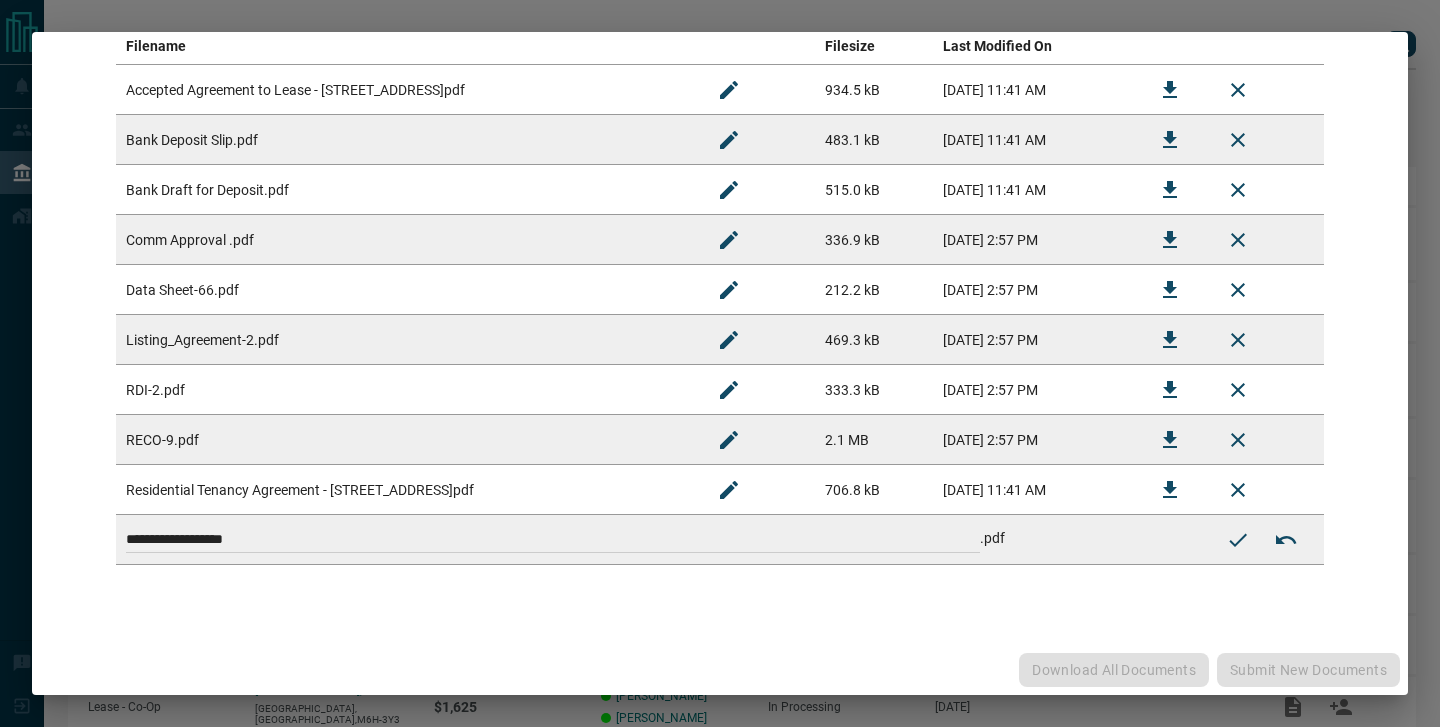 type on "**********" 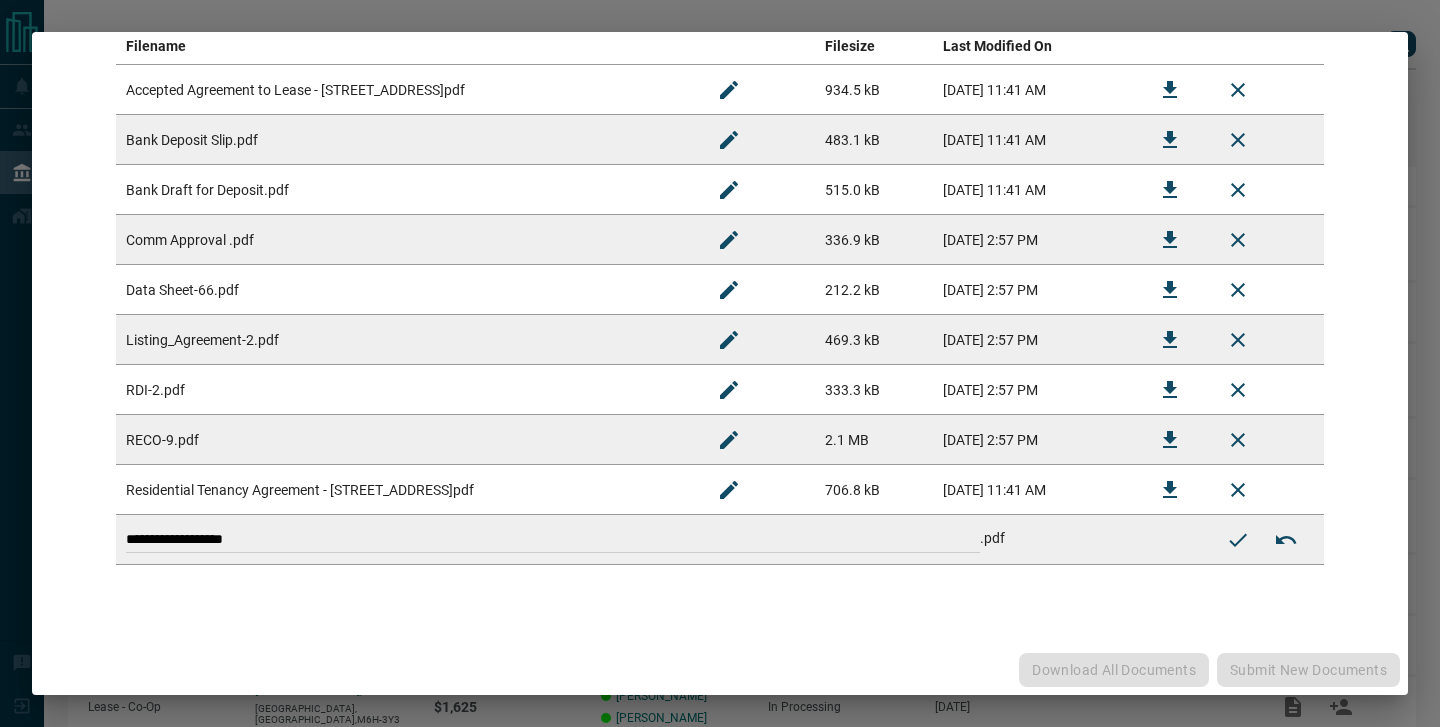 click 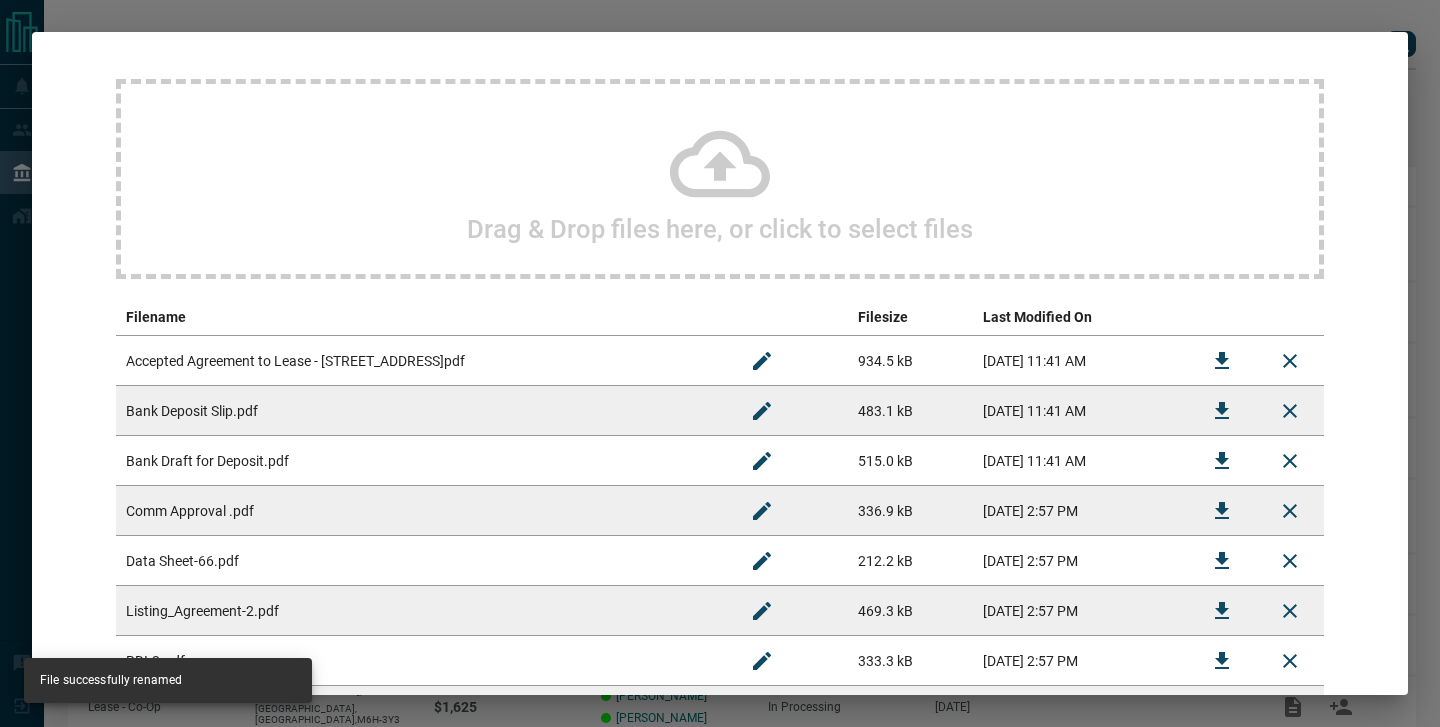 scroll, scrollTop: 0, scrollLeft: 0, axis: both 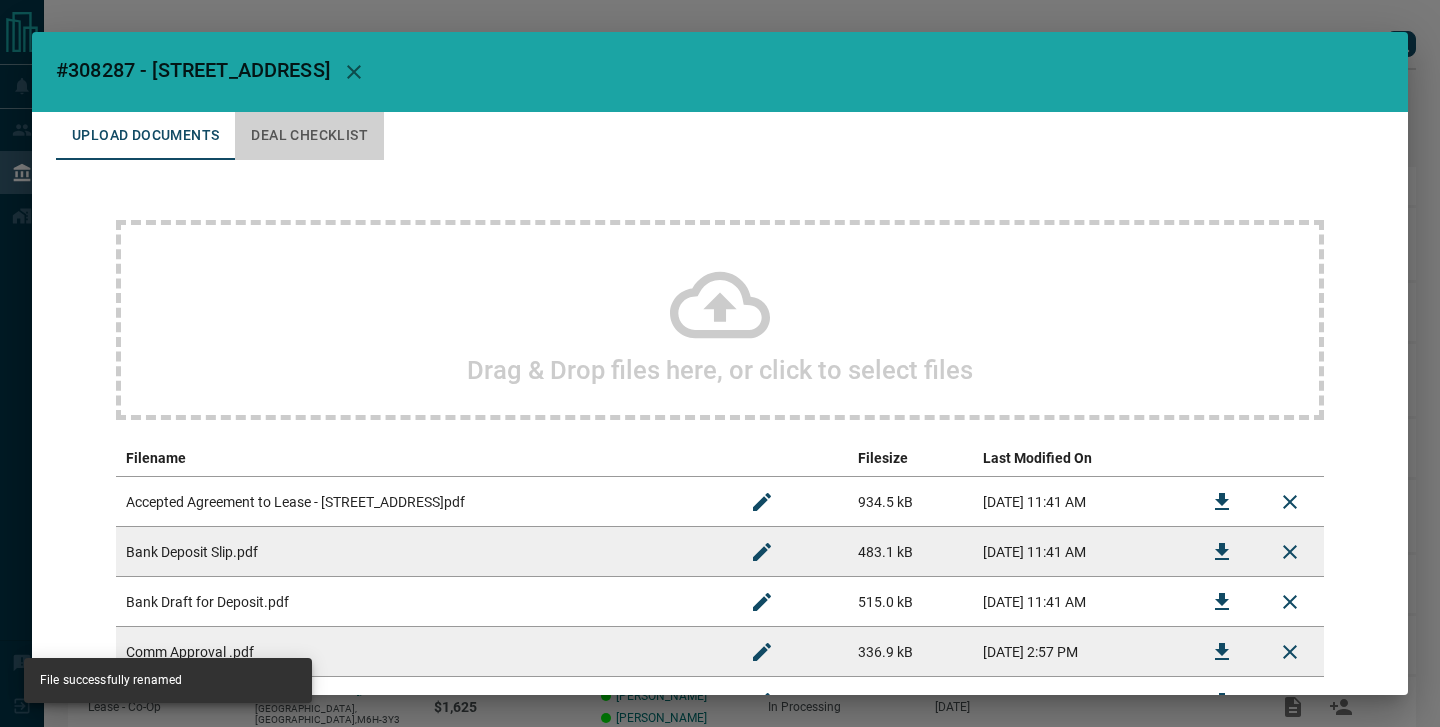 click on "Deal Checklist" at bounding box center (309, 136) 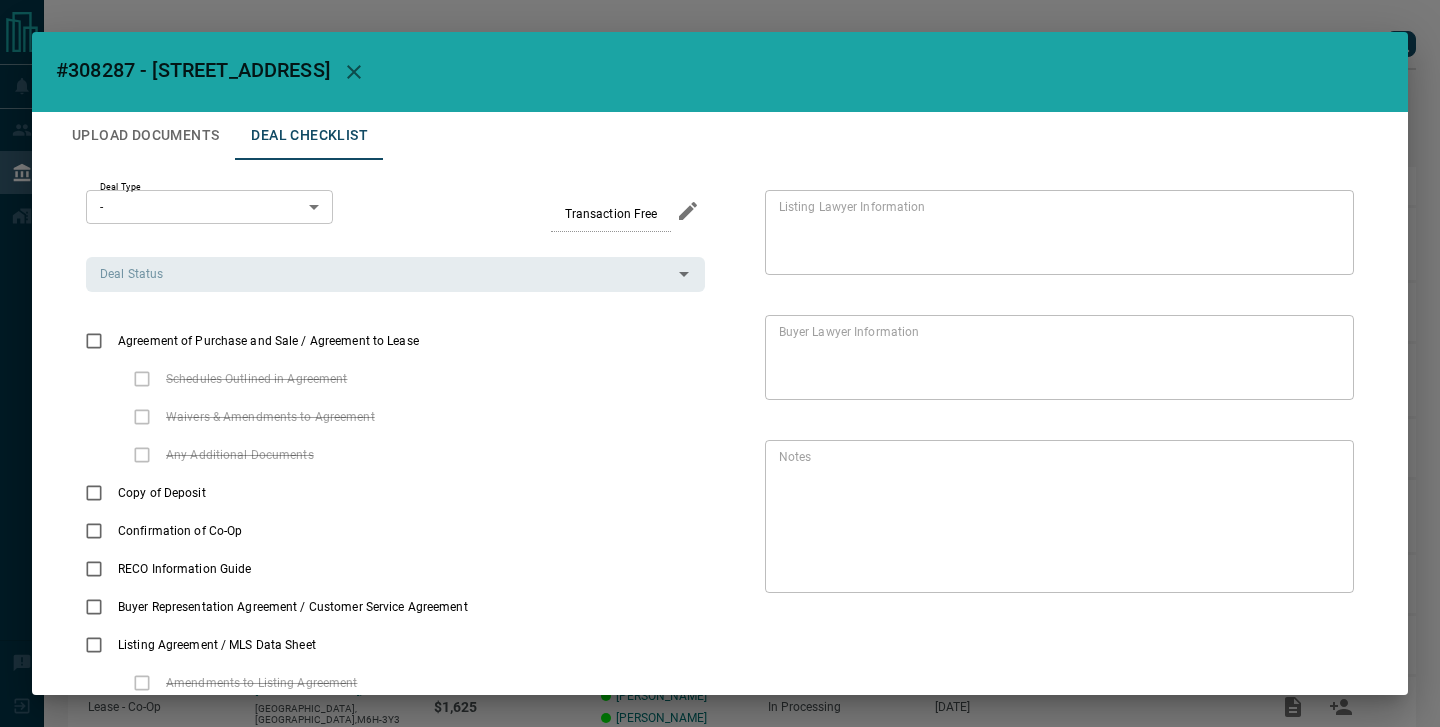 click on "#308287 - [STREET_ADDRESS] Upload Documents Deal Checklist Deal Type - * ​ Transaction Free Deal Status Deal Status Agreement of Purchase and Sale / Agreement to Lease Schedules Outlined in Agreement Waivers & Amendments to Agreement Any Additional Documents Copy of Deposit Confirmation of Co-Op RECO Information Guide Buyer Representation Agreement / Customer Service Agreement Listing Agreement / MLS Data Sheet Amendments to Listing Agreement Any Additional Listing Documents FINTRAC Receipt of Funds Listing Lawyer Information * Listing Lawyer Information Buyer Lawyer Information * Buyer Lawyer Information Notes * Notes" at bounding box center (720, 363) 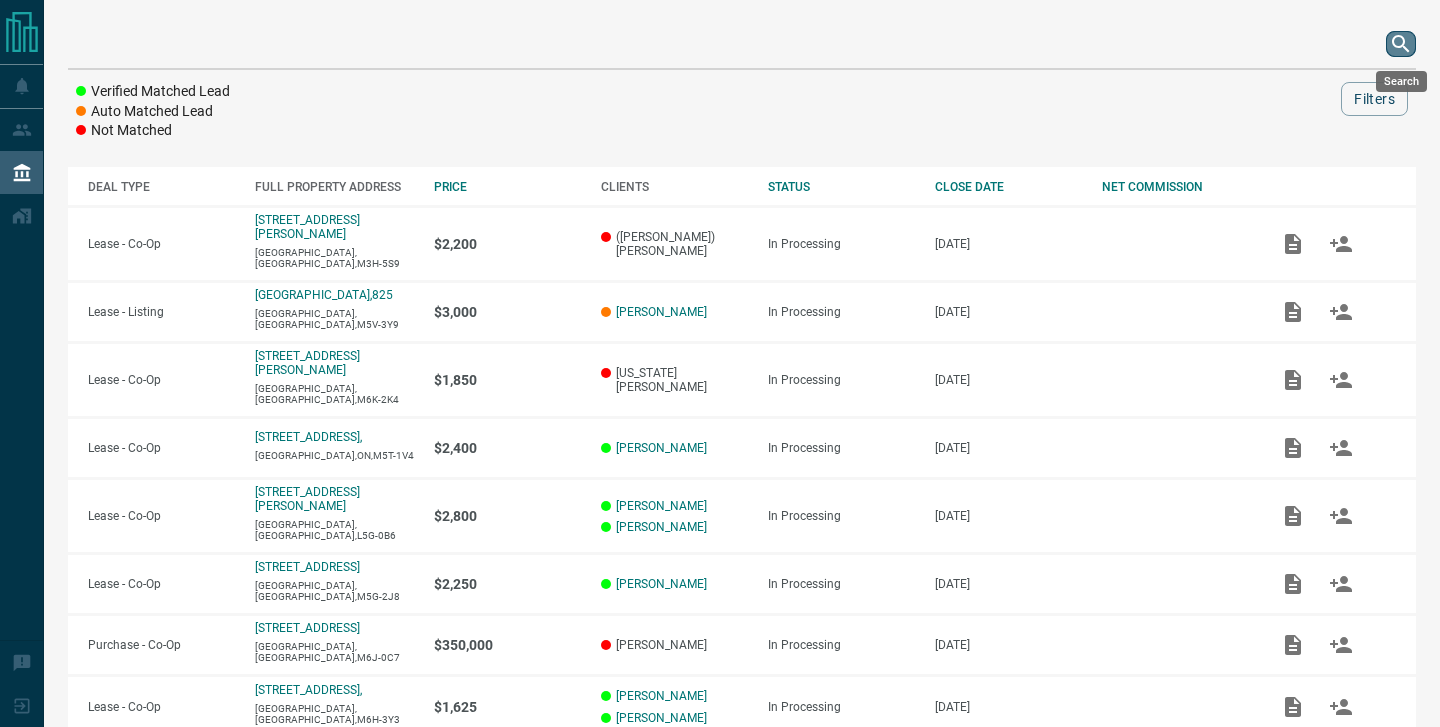 click 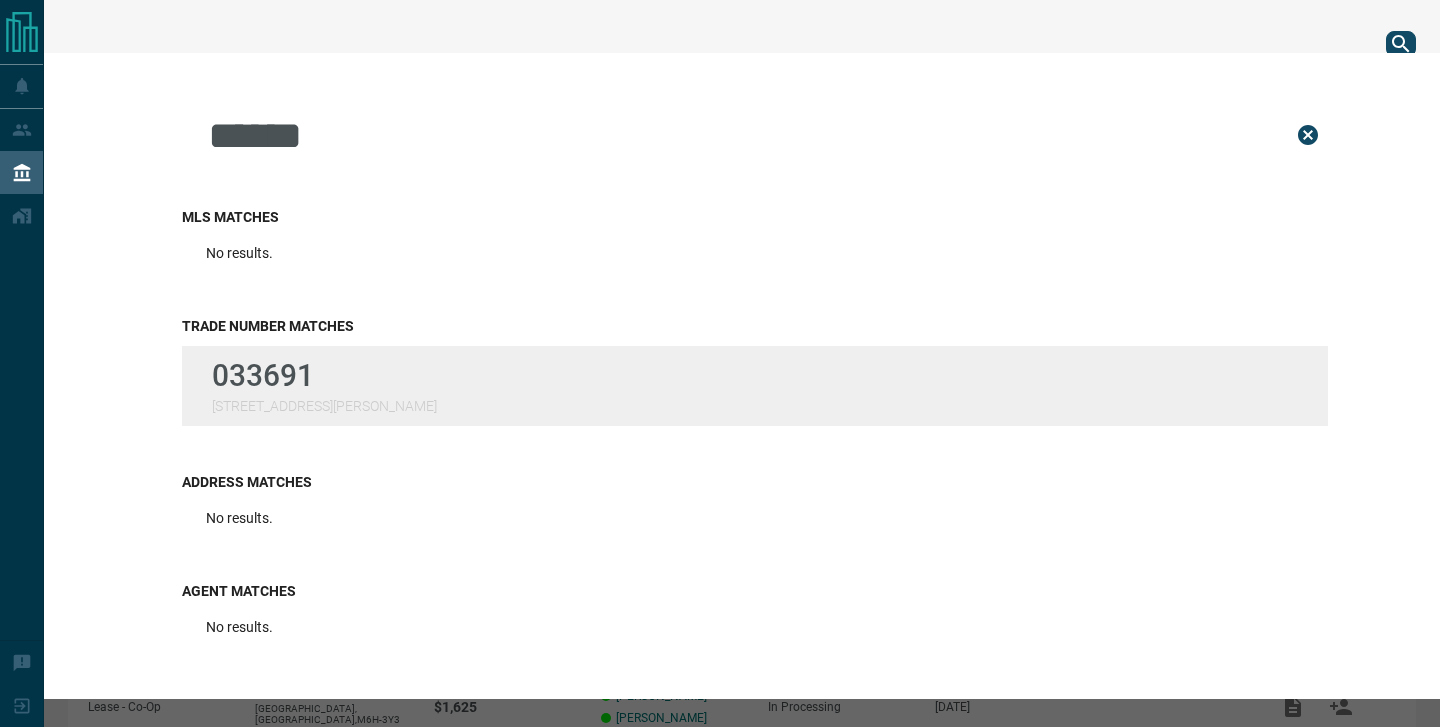 type on "******" 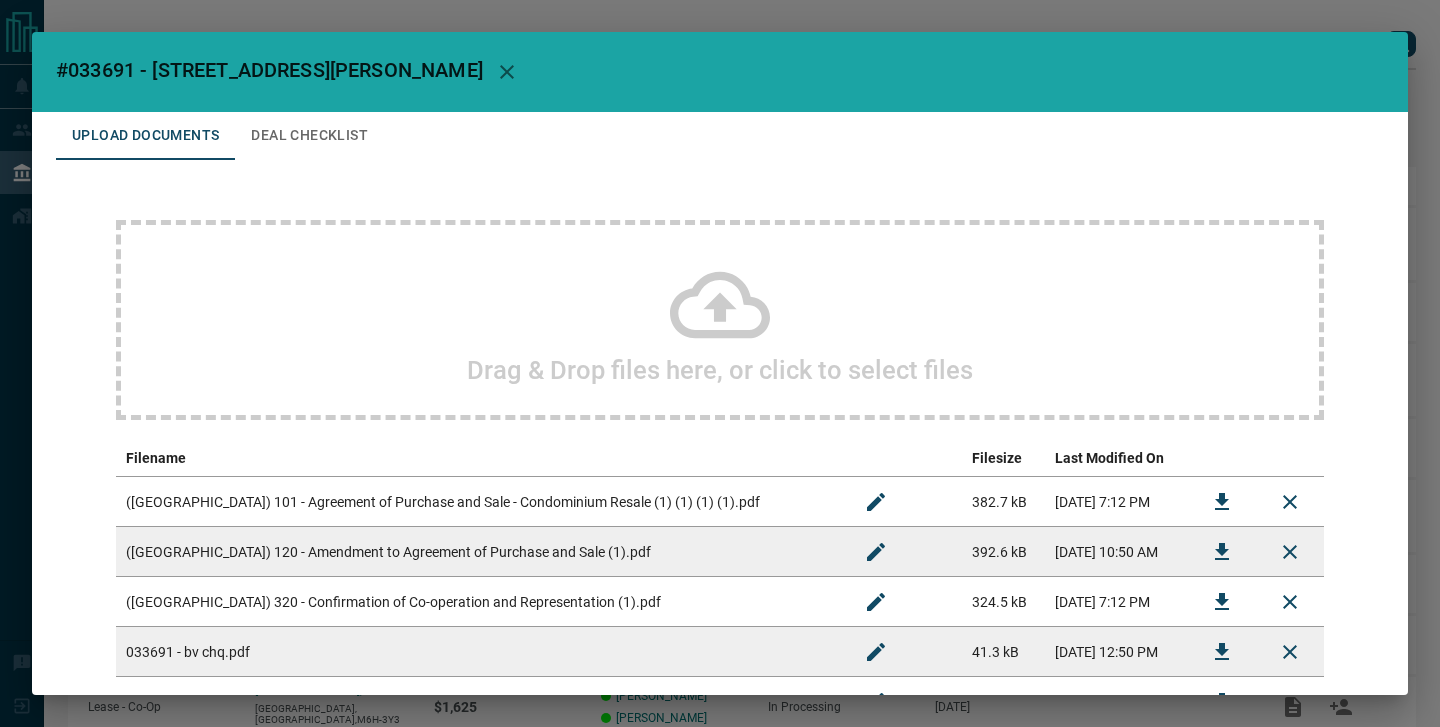 click on "Drag & Drop files here, or click to select files" at bounding box center [720, 320] 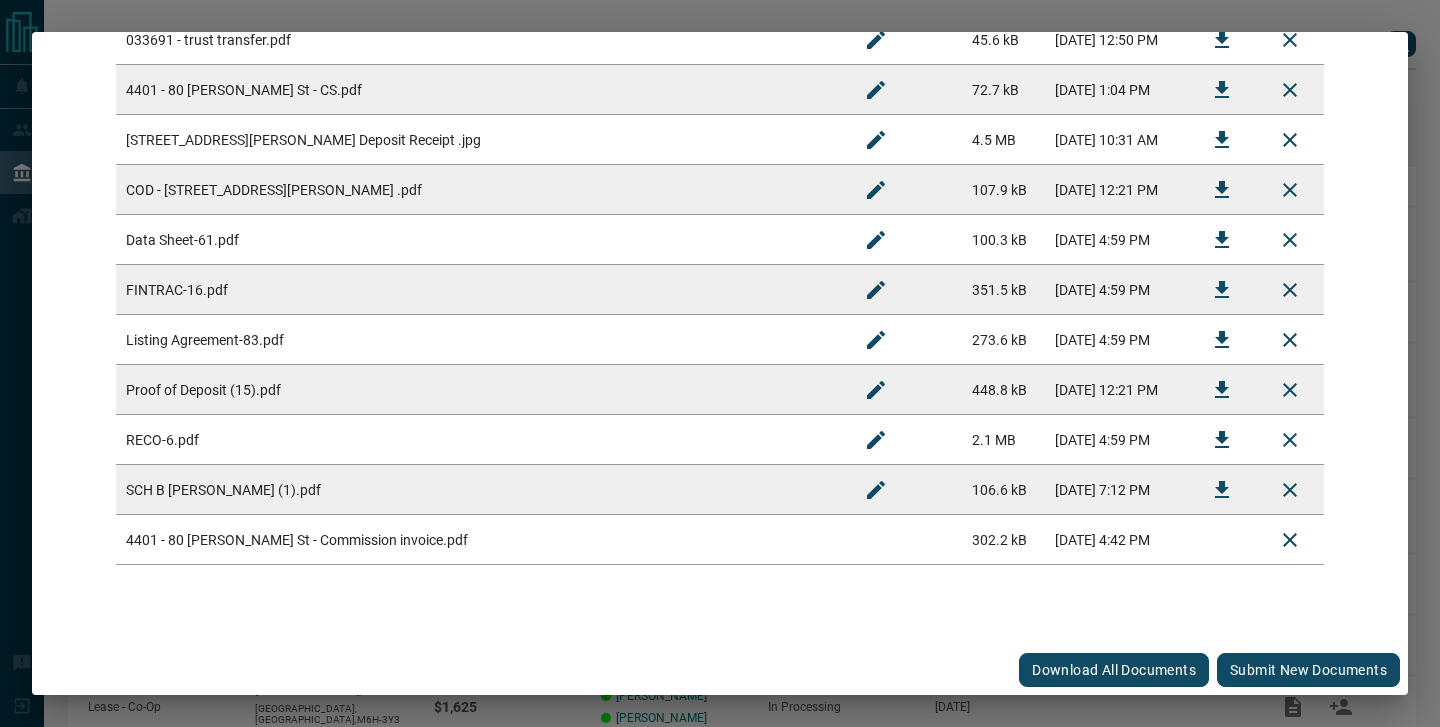 click on "Submit new documents" at bounding box center (1308, 670) 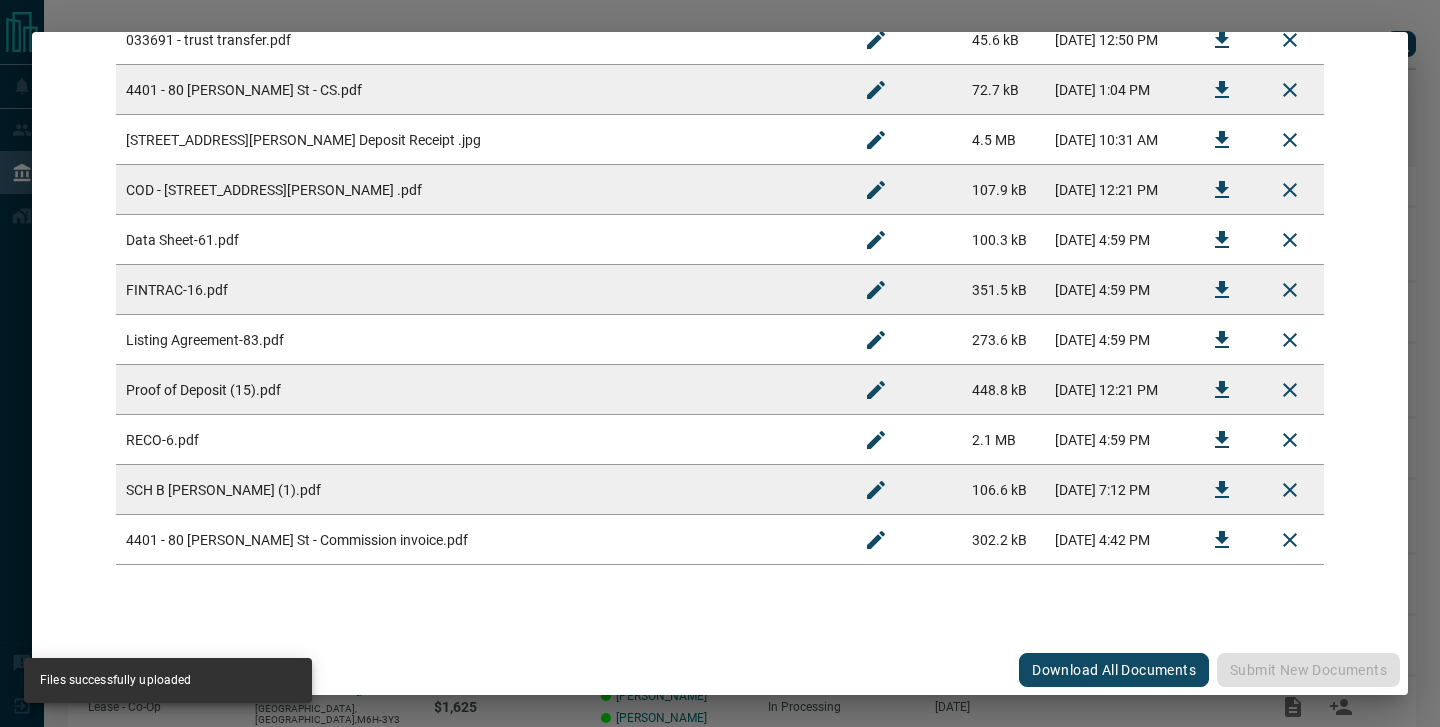 click 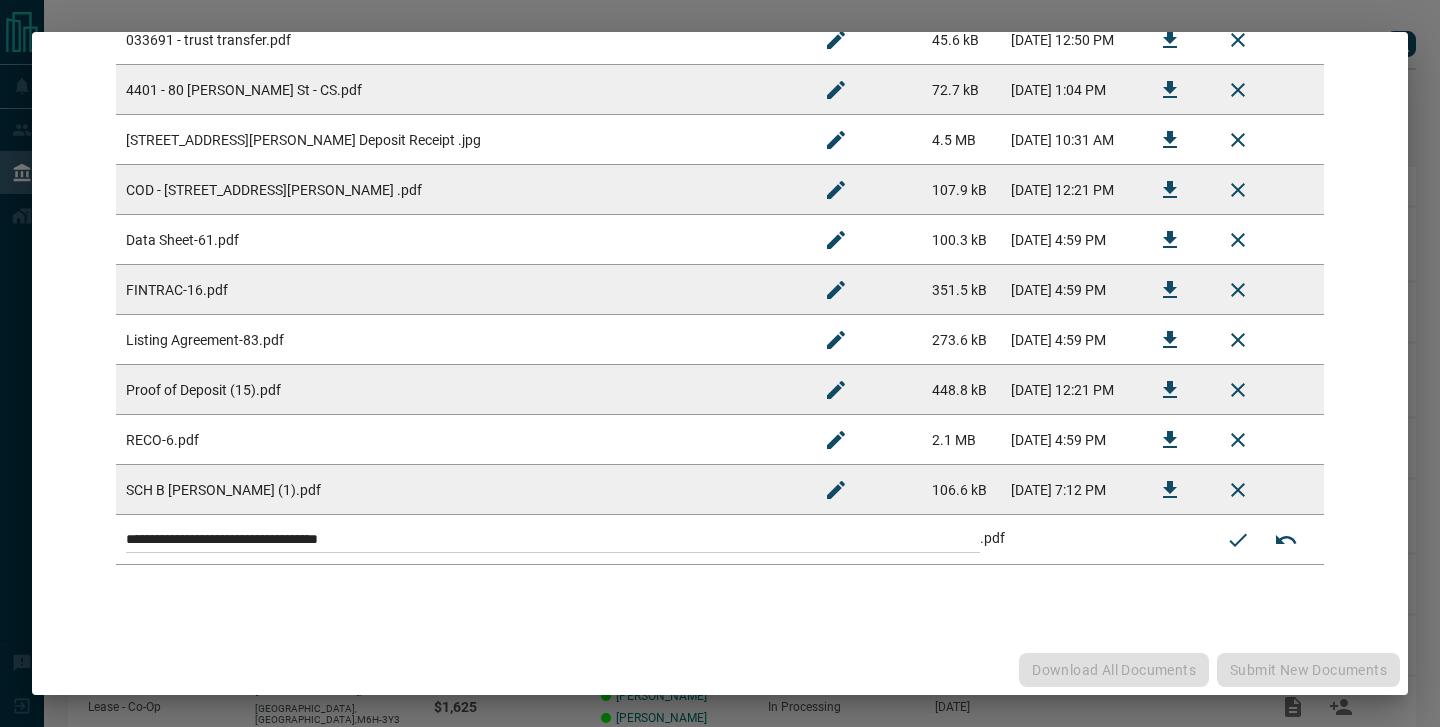 drag, startPoint x: 815, startPoint y: 545, endPoint x: 38, endPoint y: 486, distance: 779.2368 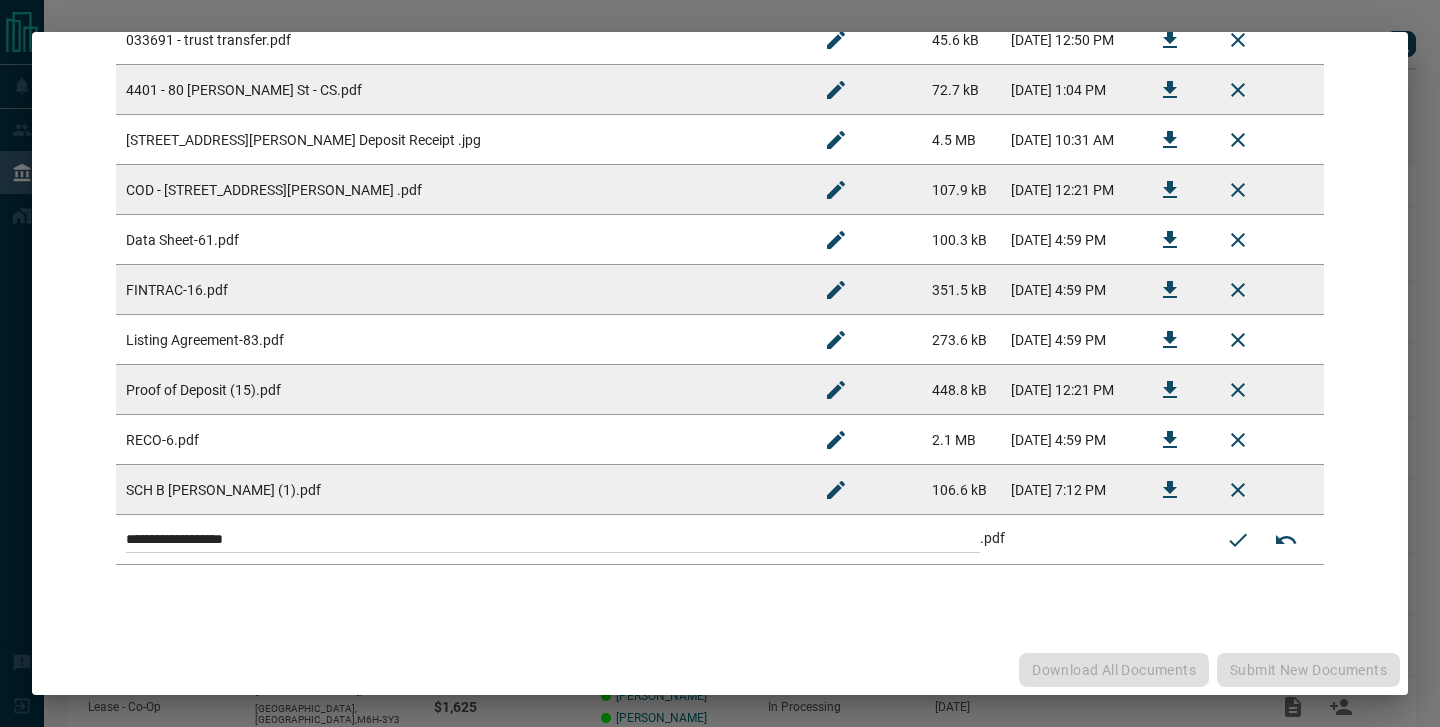 type on "**********" 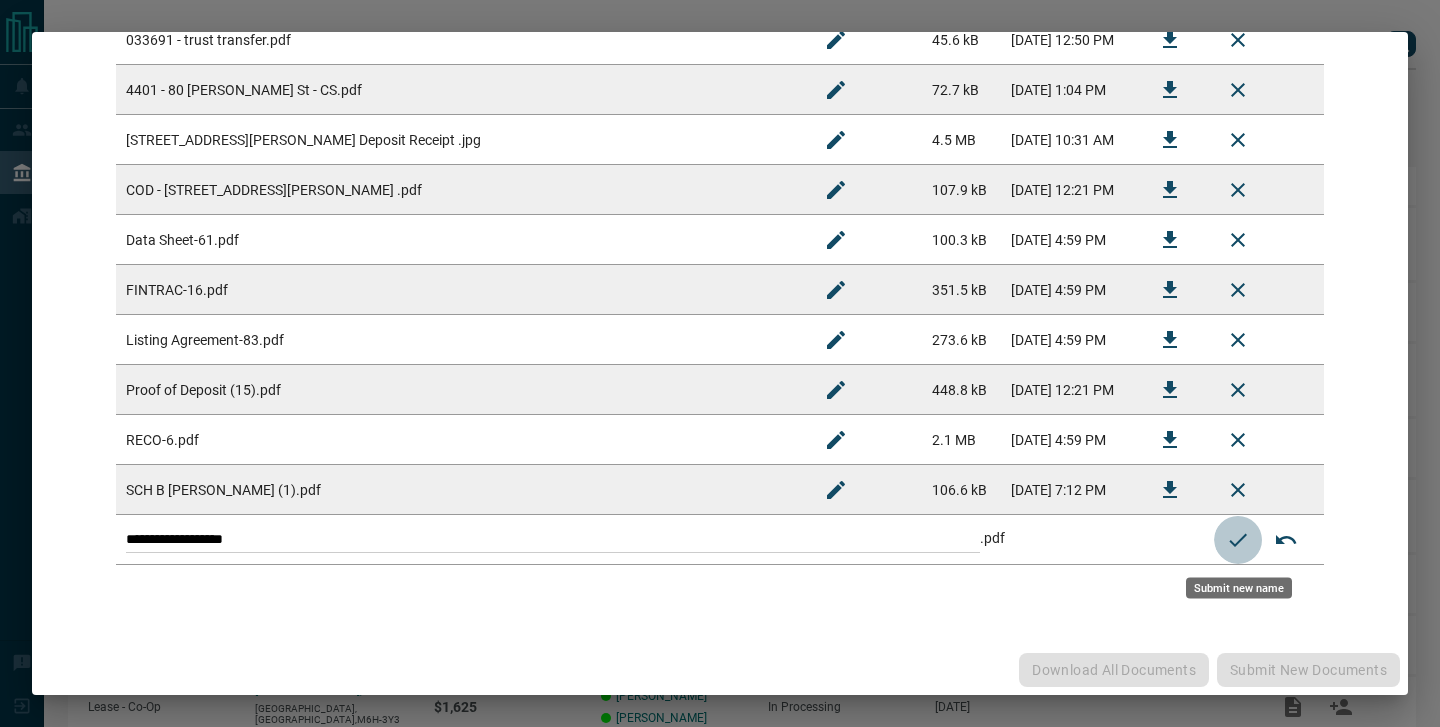 click 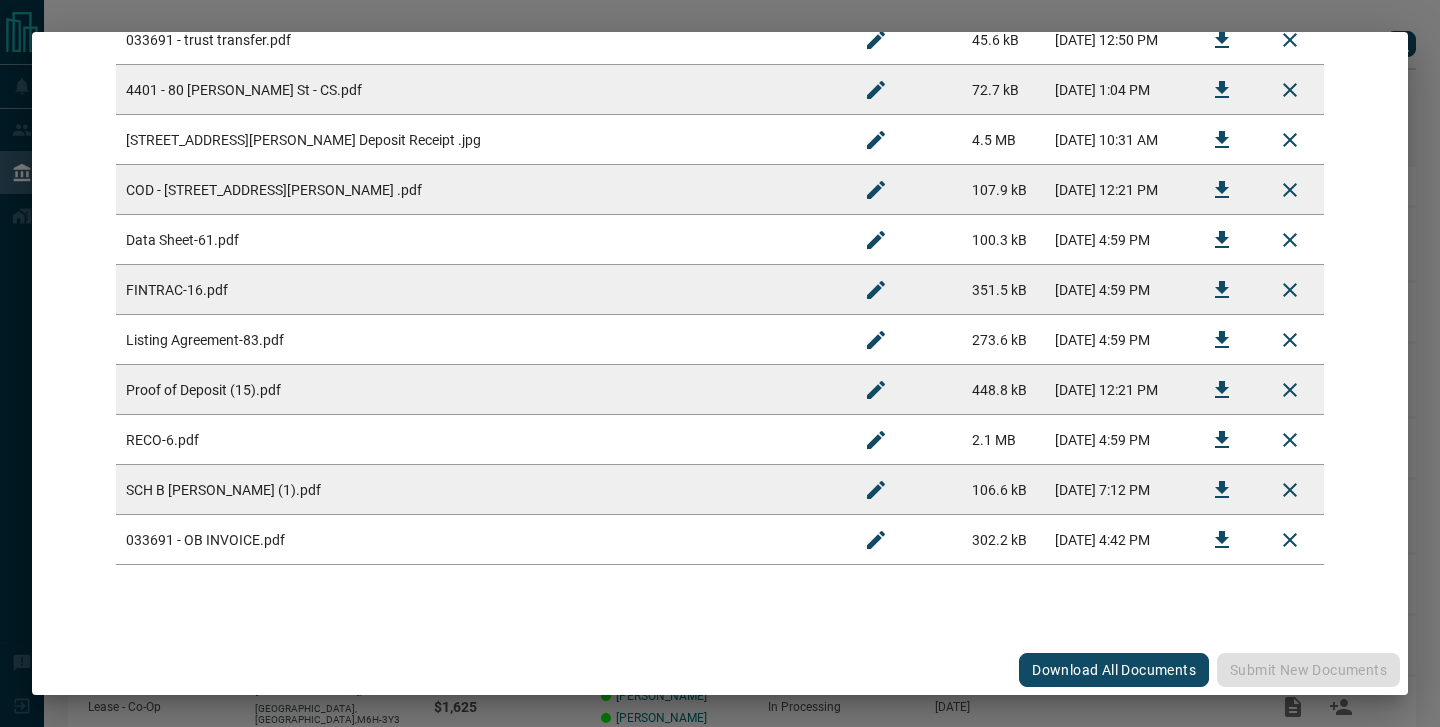 scroll, scrollTop: 0, scrollLeft: 0, axis: both 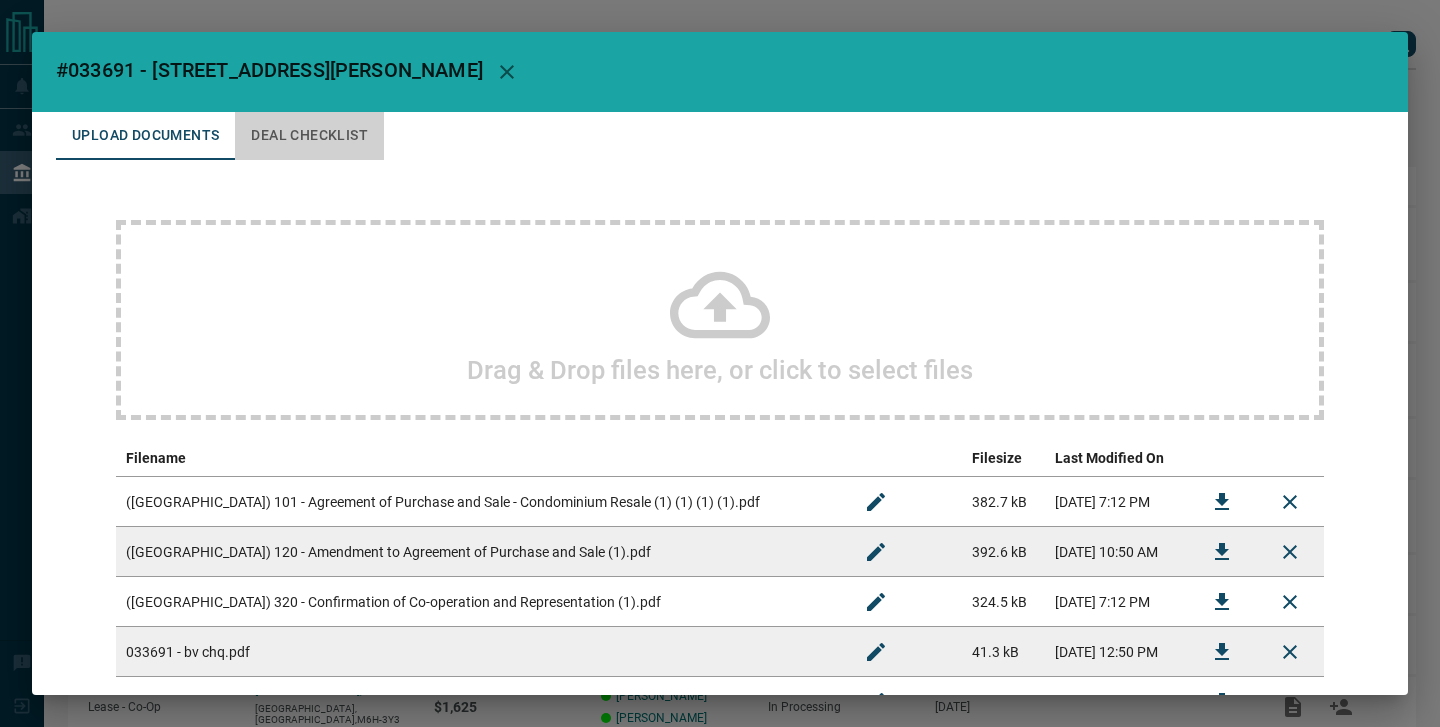 click on "Deal Checklist" at bounding box center [309, 136] 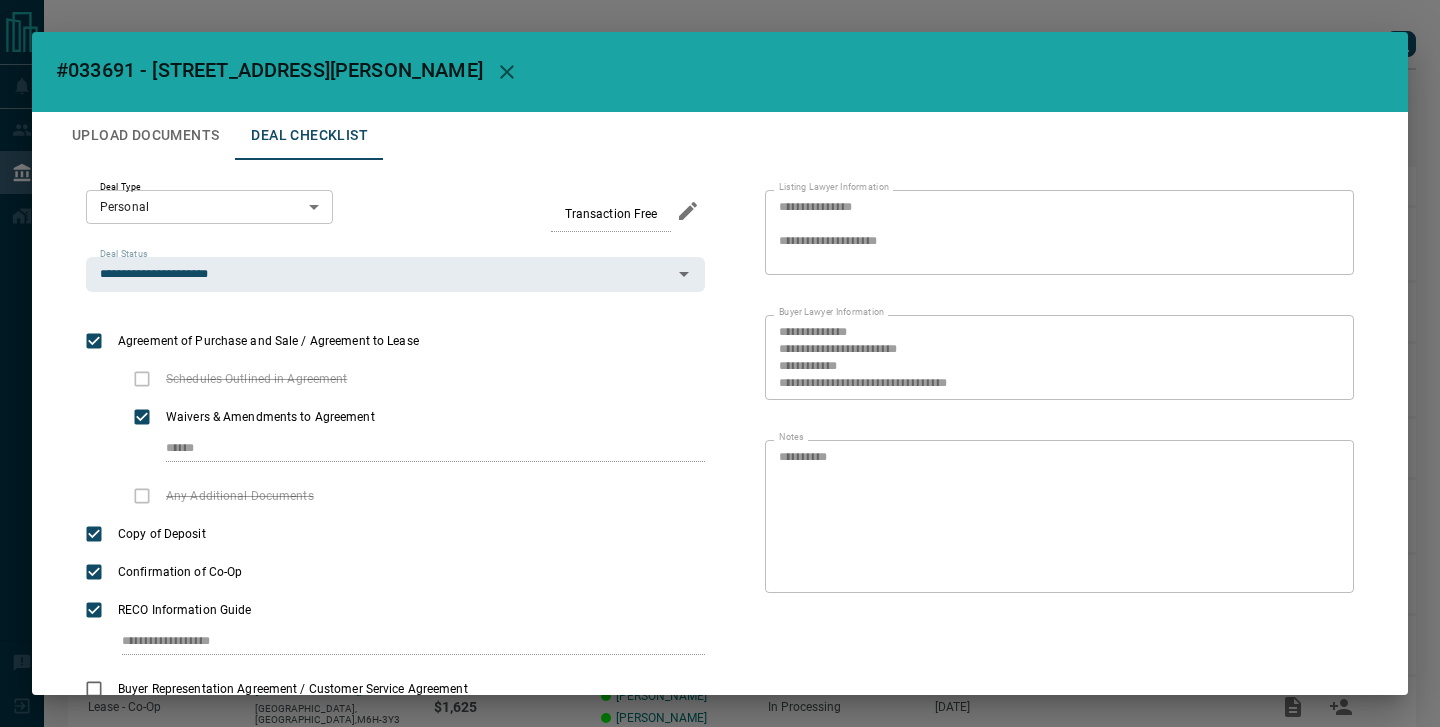 click on "**********" at bounding box center [720, 363] 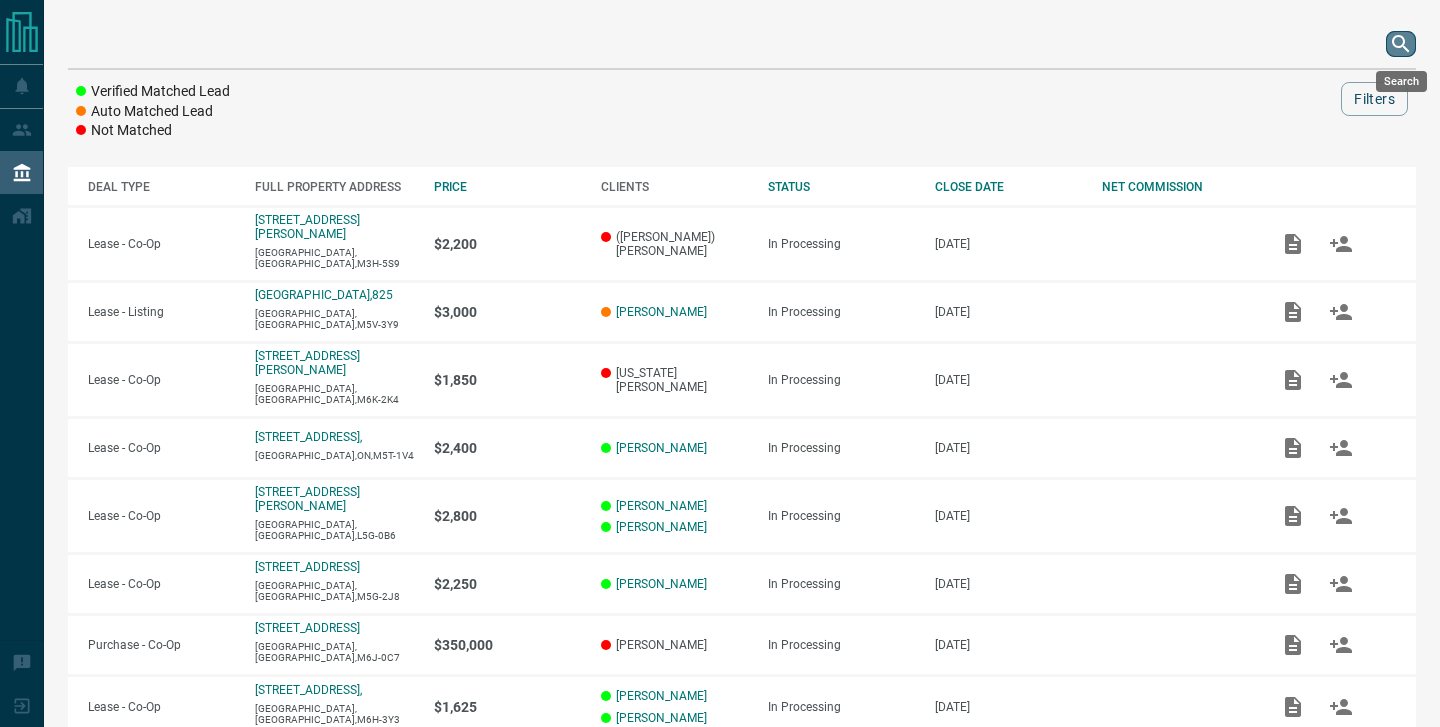 click 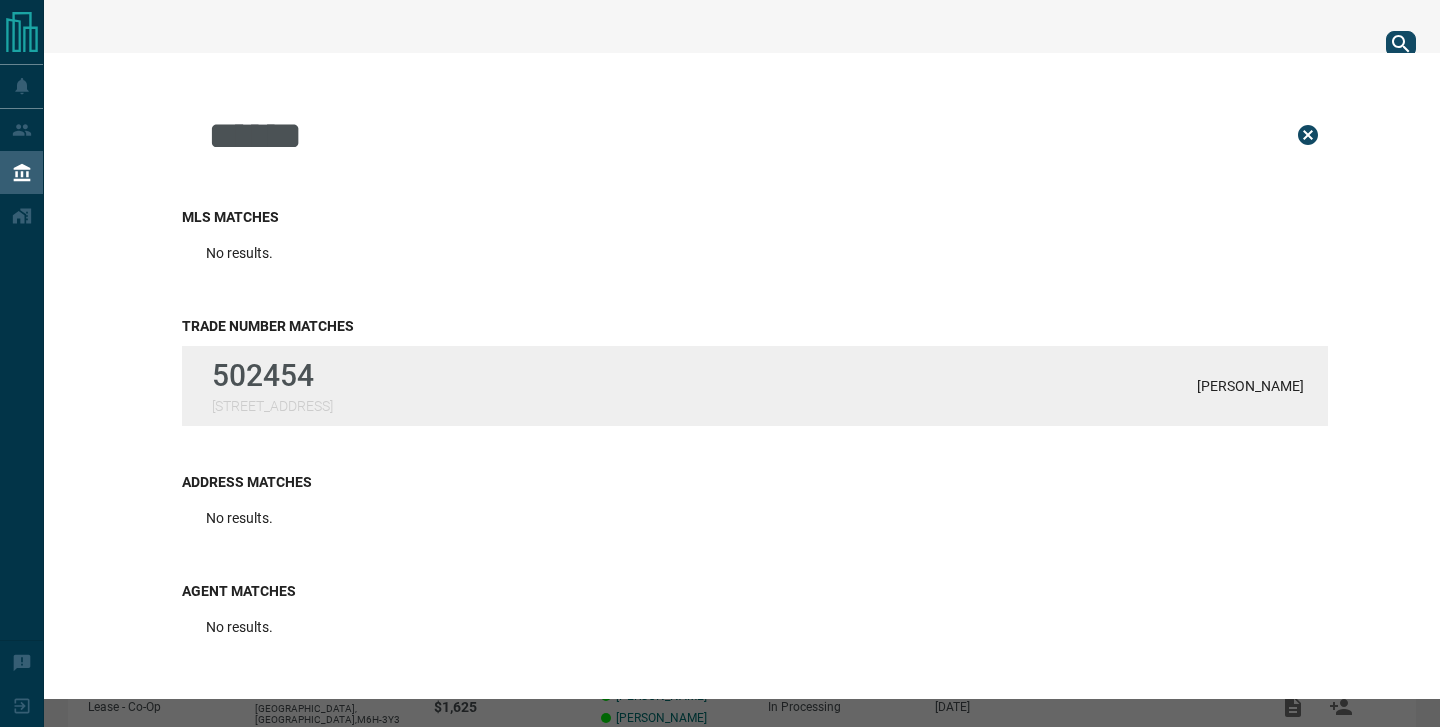 type on "******" 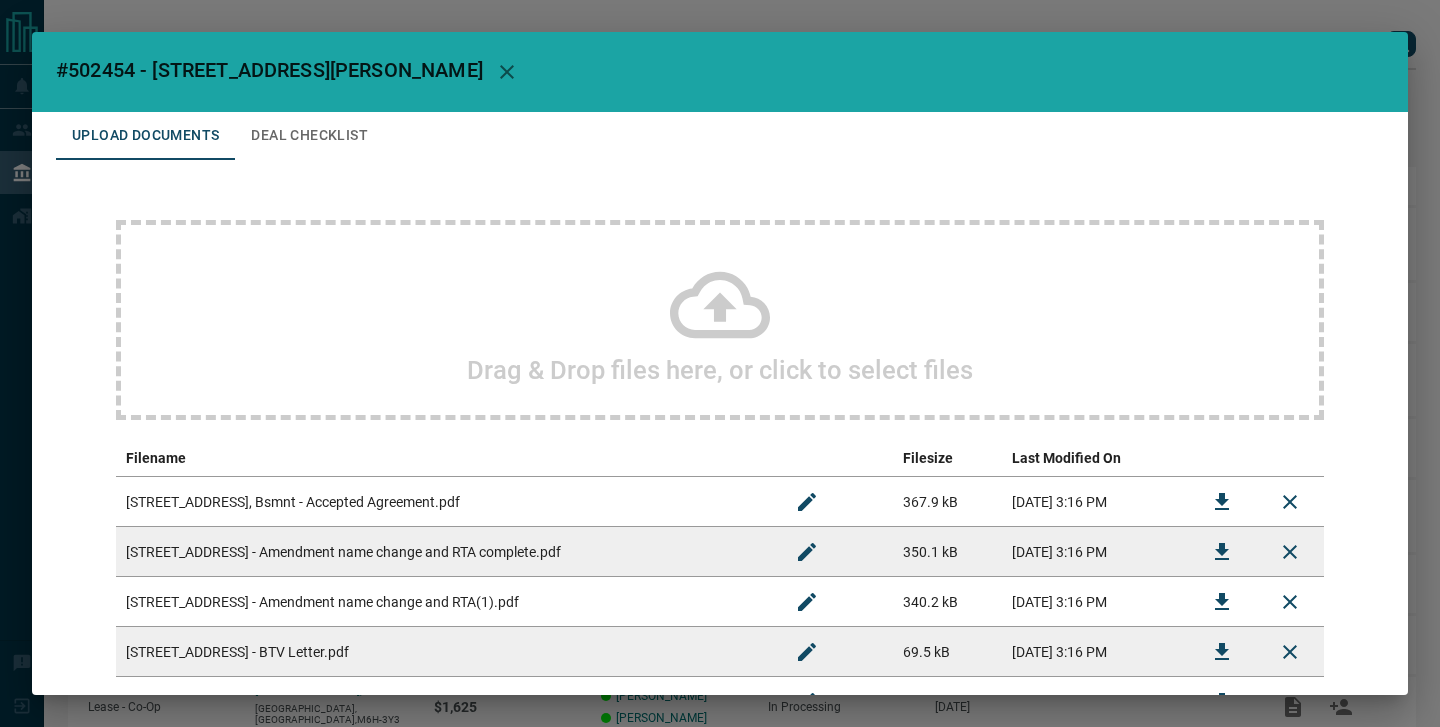 scroll, scrollTop: 562, scrollLeft: 0, axis: vertical 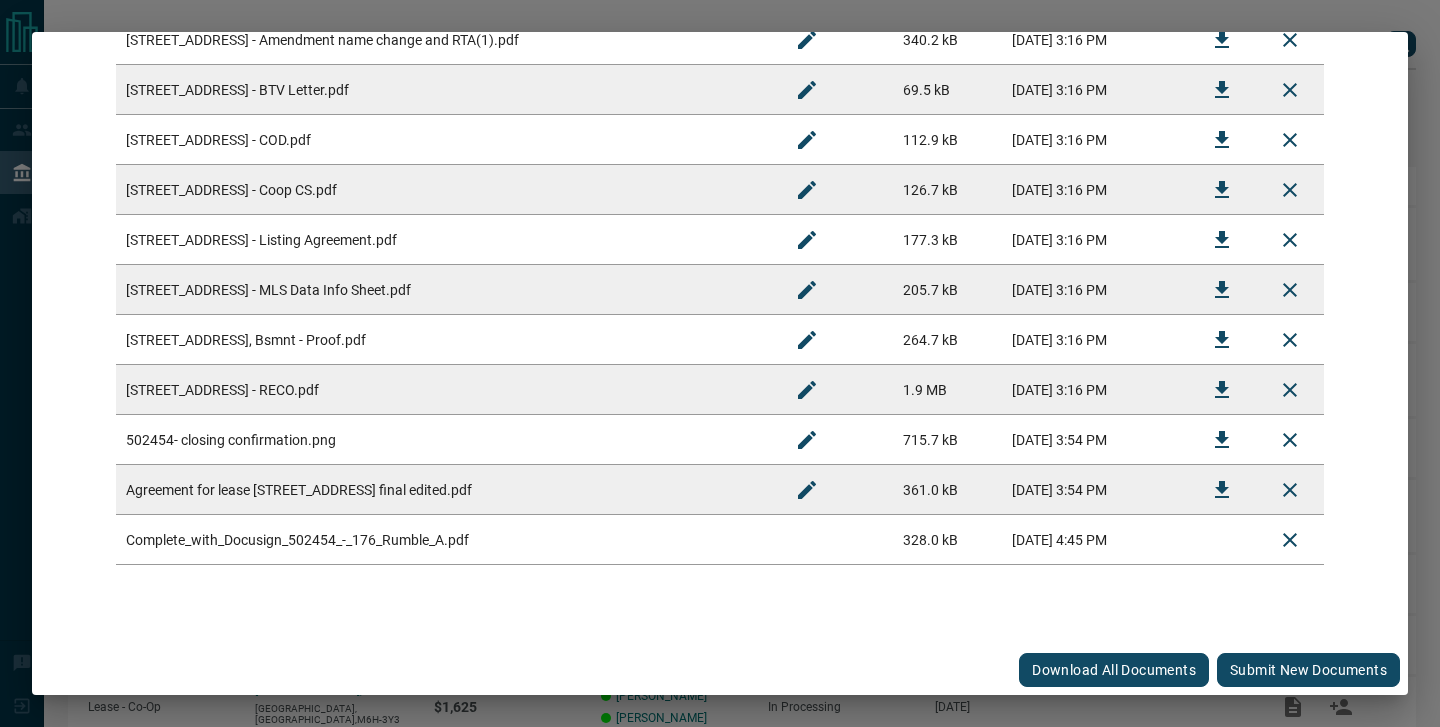 click on "Submit new documents" at bounding box center (1308, 670) 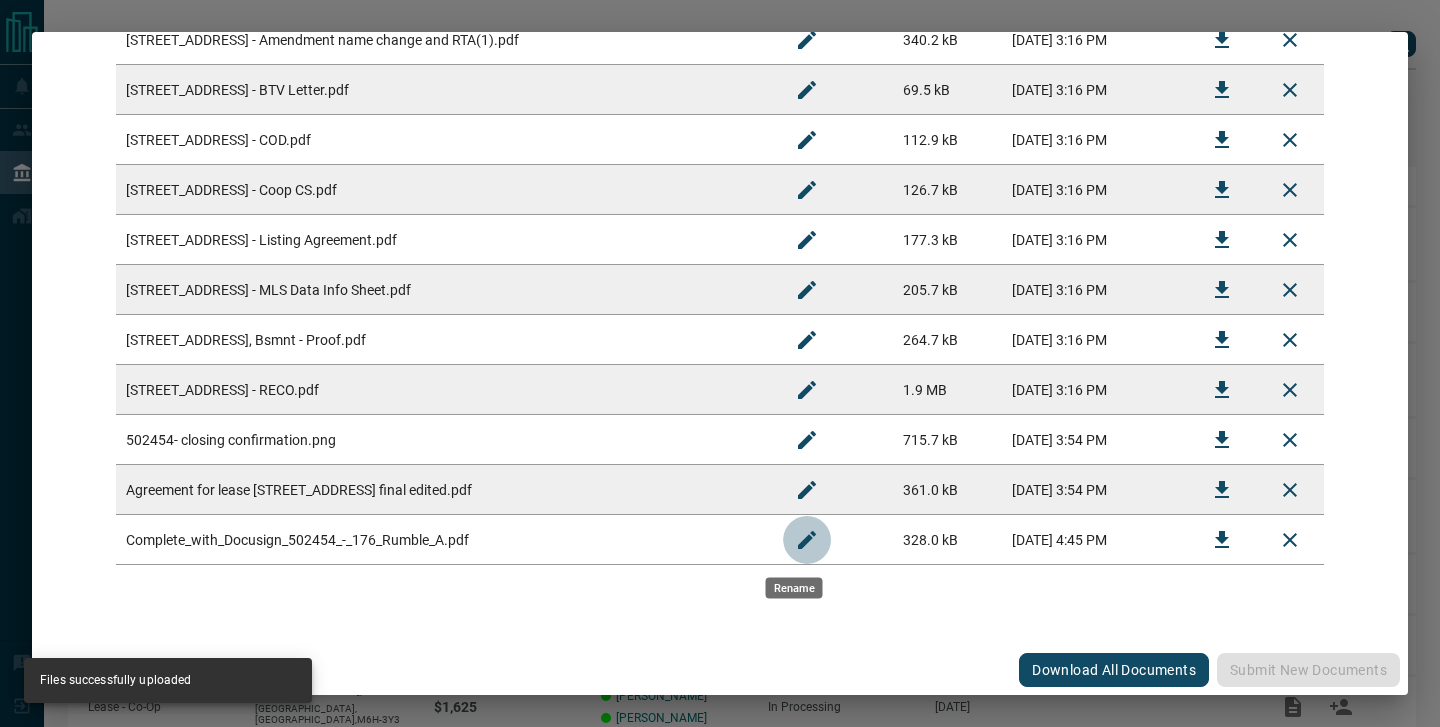 click 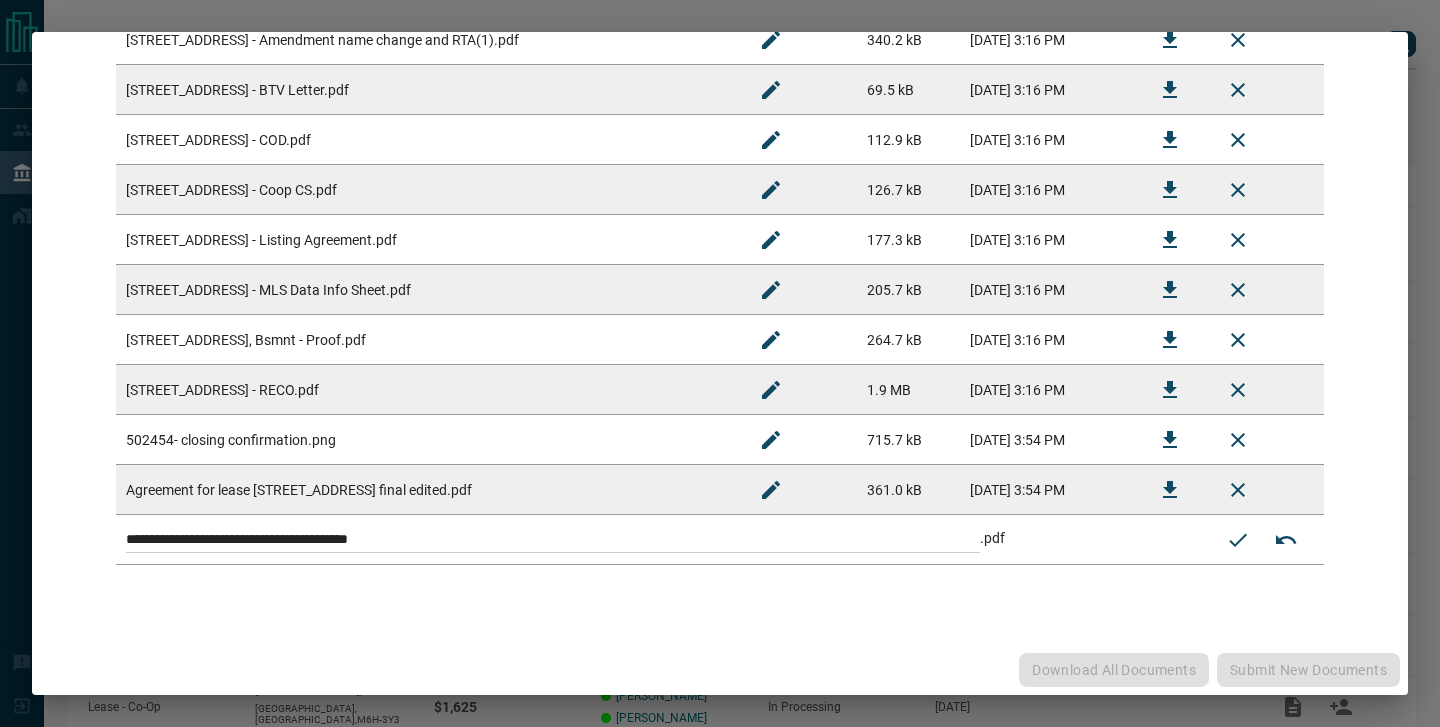 drag, startPoint x: 793, startPoint y: 545, endPoint x: 4, endPoint y: 450, distance: 794.69867 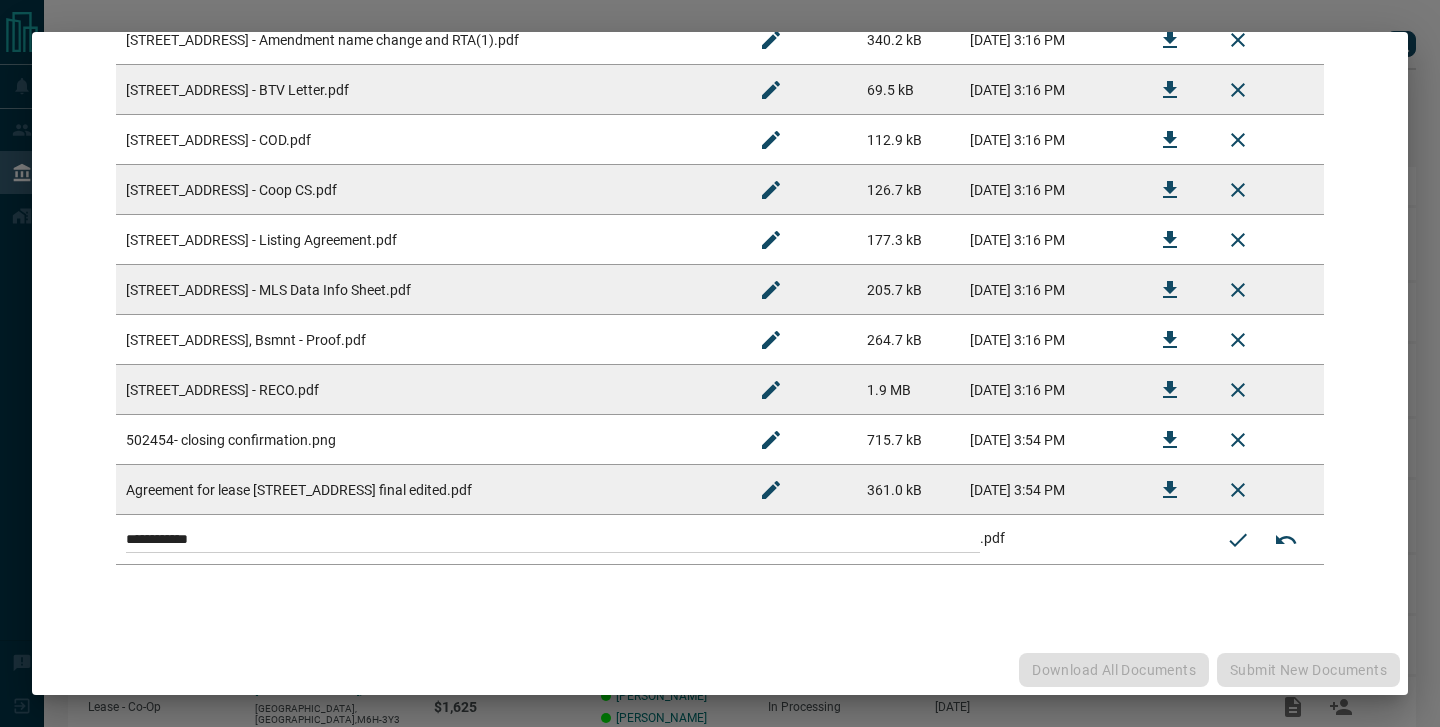 type on "**********" 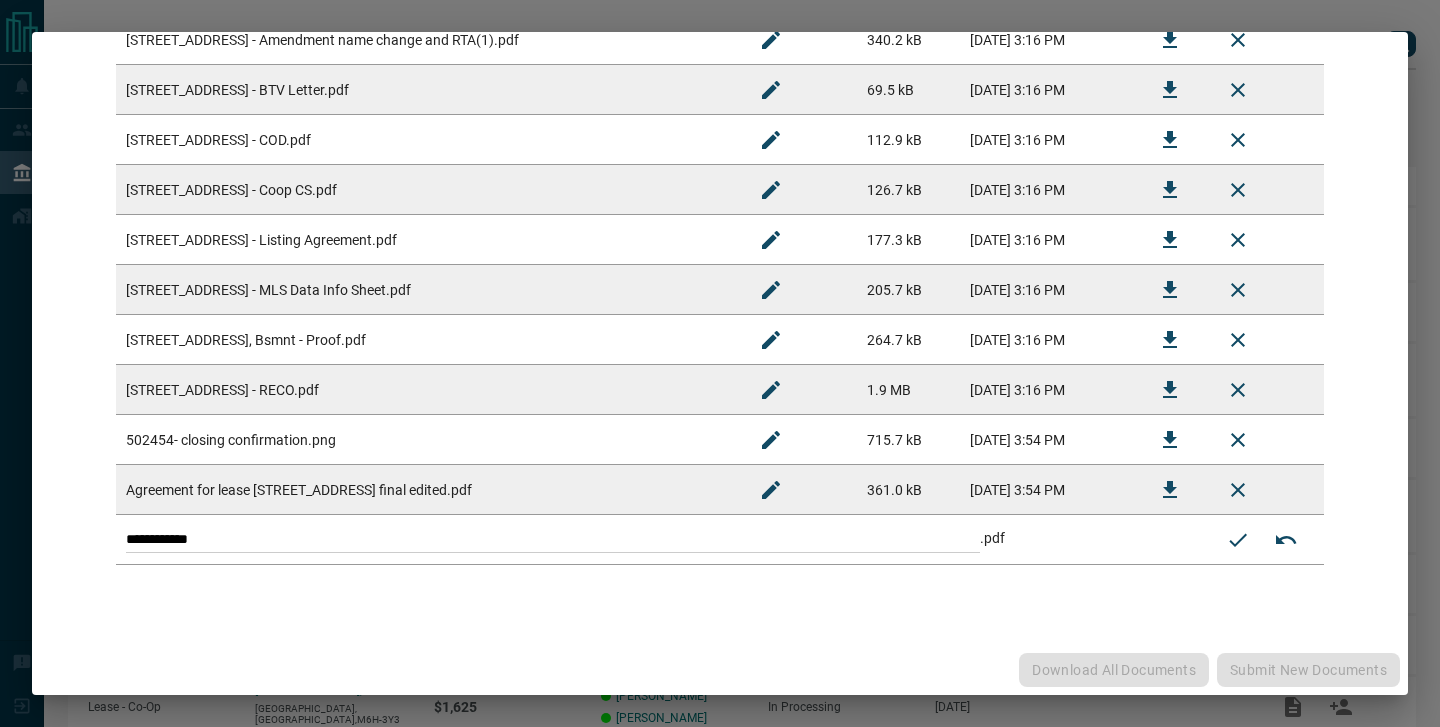 click 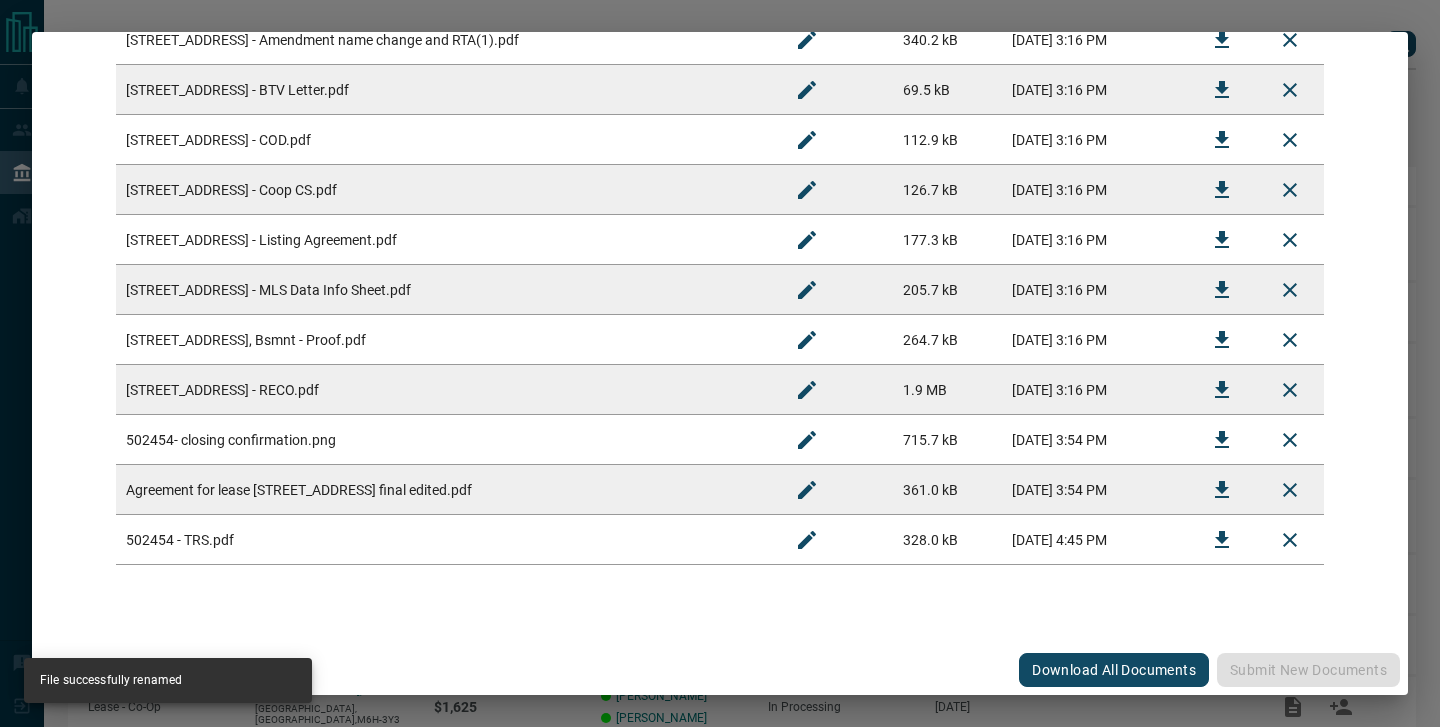 click on "#502454 - 176 Rumble Ave,Bsmnt Upload Documents Deal Checklist Drag & Drop files here, or click to select files Filename   Filesize Last Modified On     [STREET_ADDRESS], Bsmnt - Accepted Agreement.pdf 367.9 kB [DATE] 3:16 PM [STREET_ADDRESS] - Amendment name change and RTA complete.pdf 350.1 kB [DATE] 3:16 PM [STREET_ADDRESS] - Amendment name change and RTA(1).pdf 340.2 kB [DATE] 3:16 PM [STREET_ADDRESS] - BTV  Letter.pdf 69.5 kB [DATE] 3:16 PM [STREET_ADDRESS] - COD.pdf 112.9 kB [DATE] 3:16 PM [STREET_ADDRESS], Bsmnt - Coop CS.pdf 126.7 kB [DATE] 3:16 PM [STREET_ADDRESS] - Listing Agreement.pdf 177.3 kB [DATE] 3:16 PM [STREET_ADDRESS] - MLS Data Info Sheet.pdf 205.7 kB [DATE] 3:16 PM [STREET_ADDRESS][GEOGRAPHIC_DATA] - Proof.pdf 264.7 kB [DATE] 3:16 PM [STREET_ADDRESS], Bsmnt - RECO.pdf 1.9 MB [DATE] 3:16 PM 502454- closing confirmation.png 715.7 kB [DATE] 3:54 PM Agreement for lease [STREET_ADDRESS] final edited.pdf 361.0 kB" at bounding box center [720, 363] 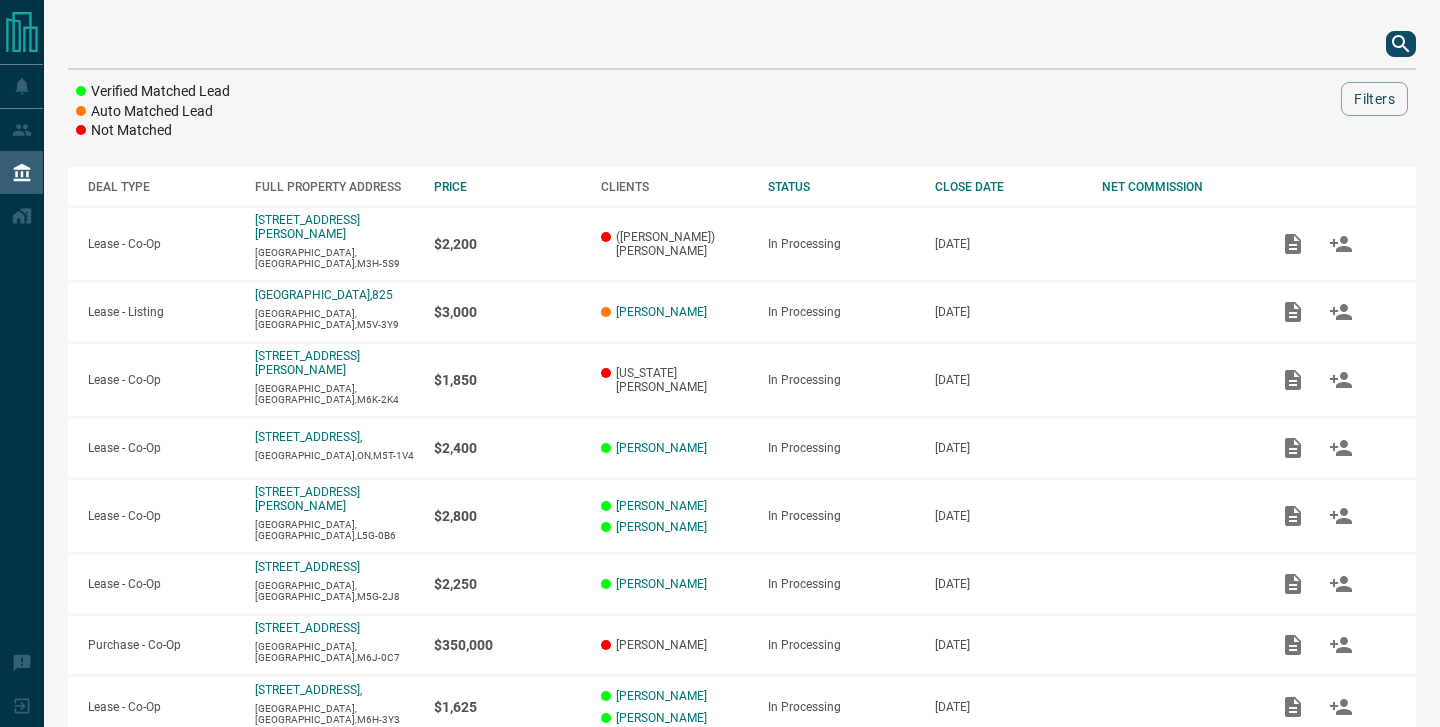 scroll, scrollTop: 0, scrollLeft: 0, axis: both 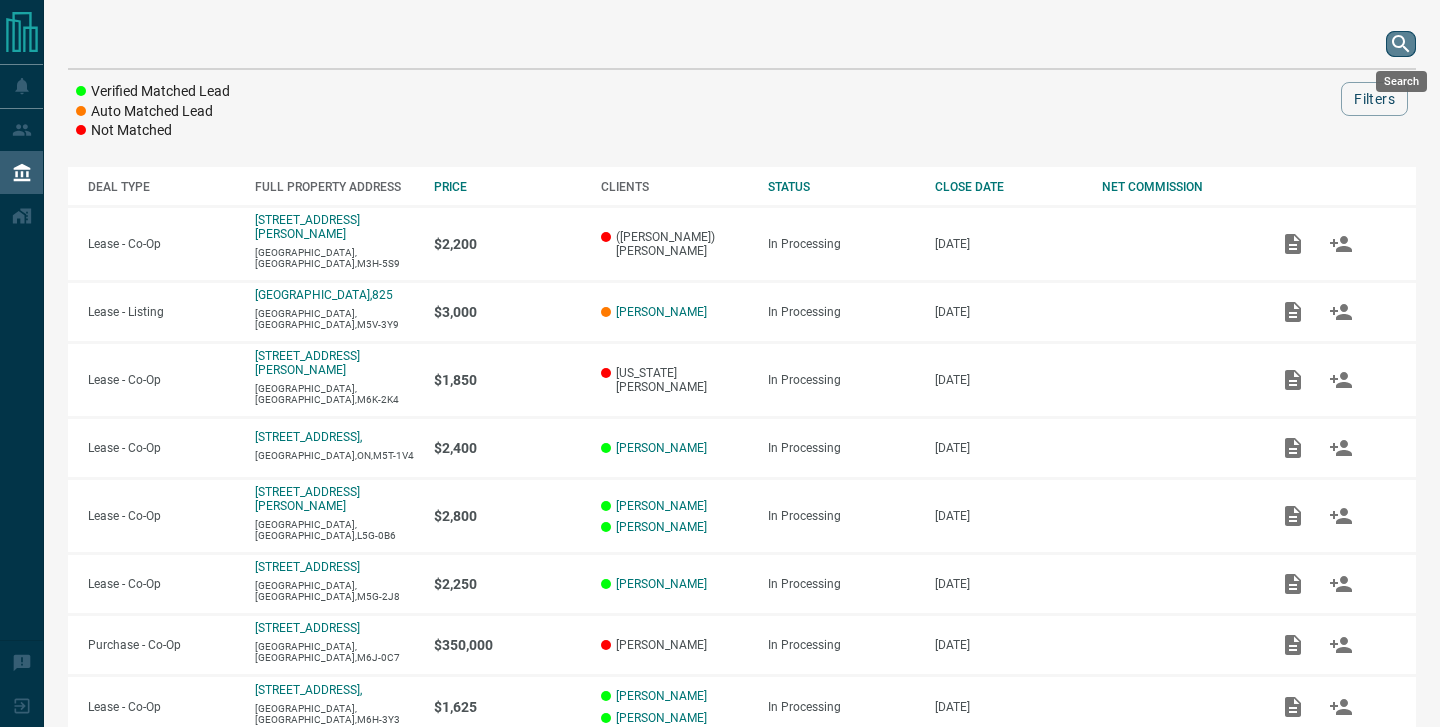 click 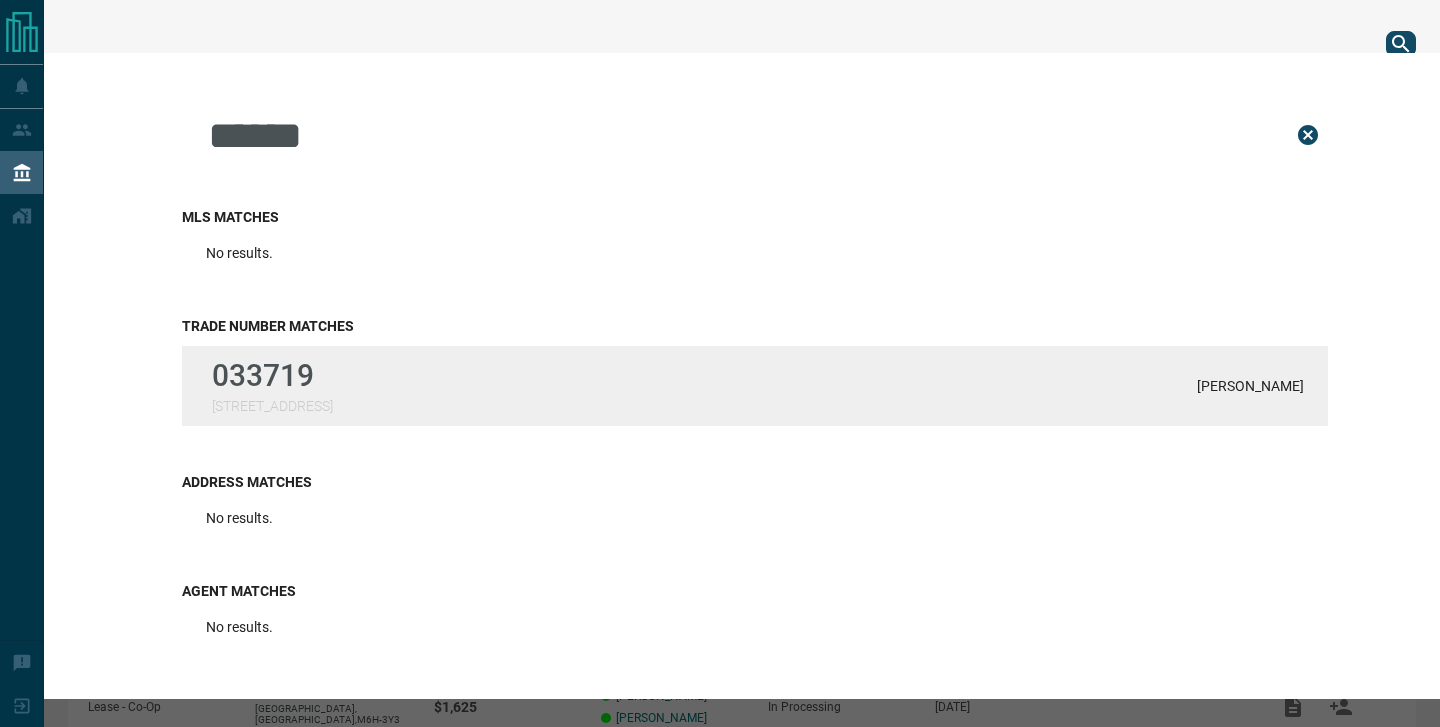 type on "******" 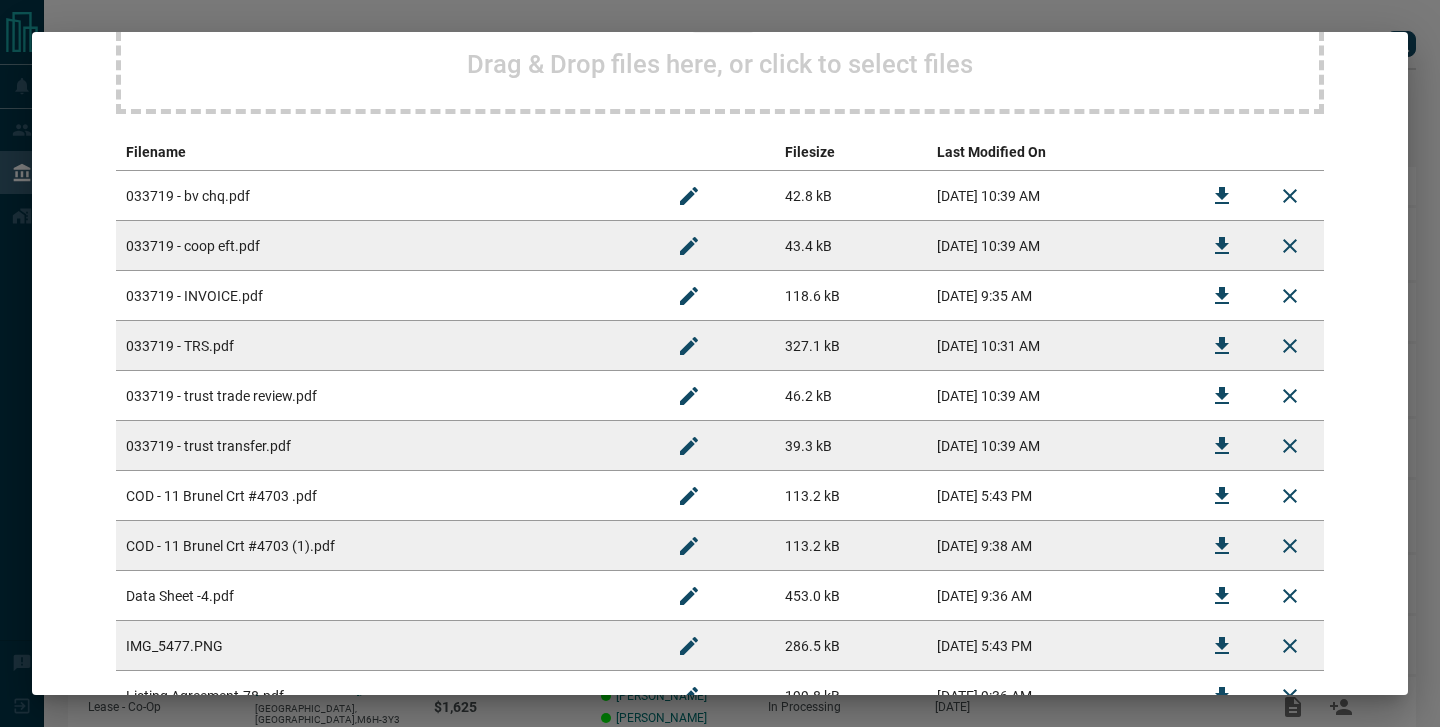 scroll, scrollTop: 247, scrollLeft: 0, axis: vertical 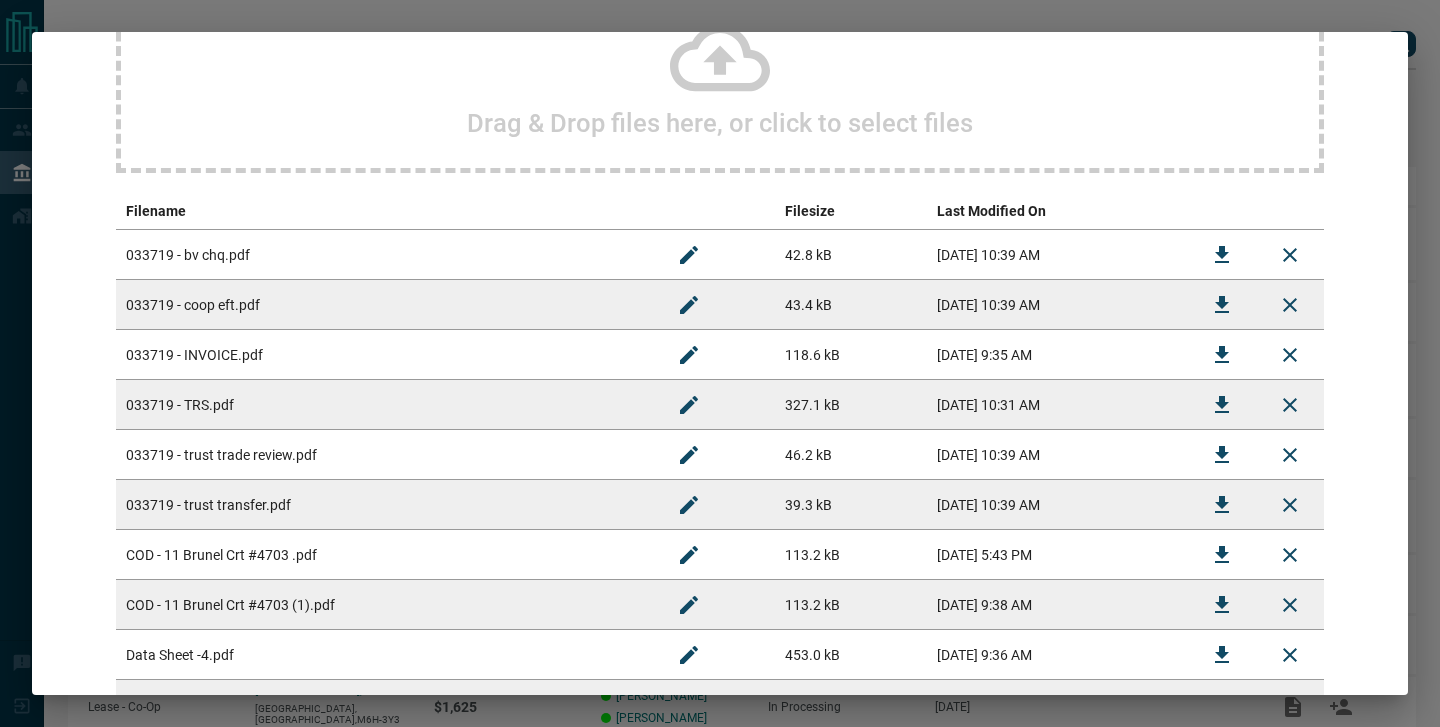click on "Upload Documents Deal Checklist Drag & Drop files here, or click to select files Filename   Filesize Last Modified On     033719 - bv chq.pdf 42.8 kB [DATE] 10:39 AM 033719 - coop eft.pdf 43.4 kB [DATE] 10:39 AM 033719 - INVOICE.pdf 118.6 kB [DATE] 9:35 AM 033719 - TRS.pdf 327.1 kB [DATE] 10:31 AM 033719 - trust trade review.pdf 46.2 kB [DATE] 10:39 AM 033719 - trust transfer.pdf 39.3 kB [DATE] 10:39 AM COD - 11 Brunel Crt #4703 .pdf 113.2 kB [DATE] 5:43 PM COD - 11 Brunel Crt #4703 (1).pdf 113.2 kB [DATE] 9:38 AM Data Sheet -4.pdf 453.0 kB [DATE] 9:36 AM IMG_5477.PNG 286.5 kB [DATE] 5:43 PM Listing Agreement-78.pdf 199.8 kB [DATE] 9:36 AM Official Offer Documents (version 5).pdf 716.3 kB [DATE] 5:43 PM Proof of Deposit.pdf 43.2 kB [DATE] 5:43 PM Proof of Deposit(1).pdf 43.2 kB [DATE] 9:38 AM RECO-5.pdf 2.3 MB [DATE] 9:36 AM" at bounding box center (720, 462) 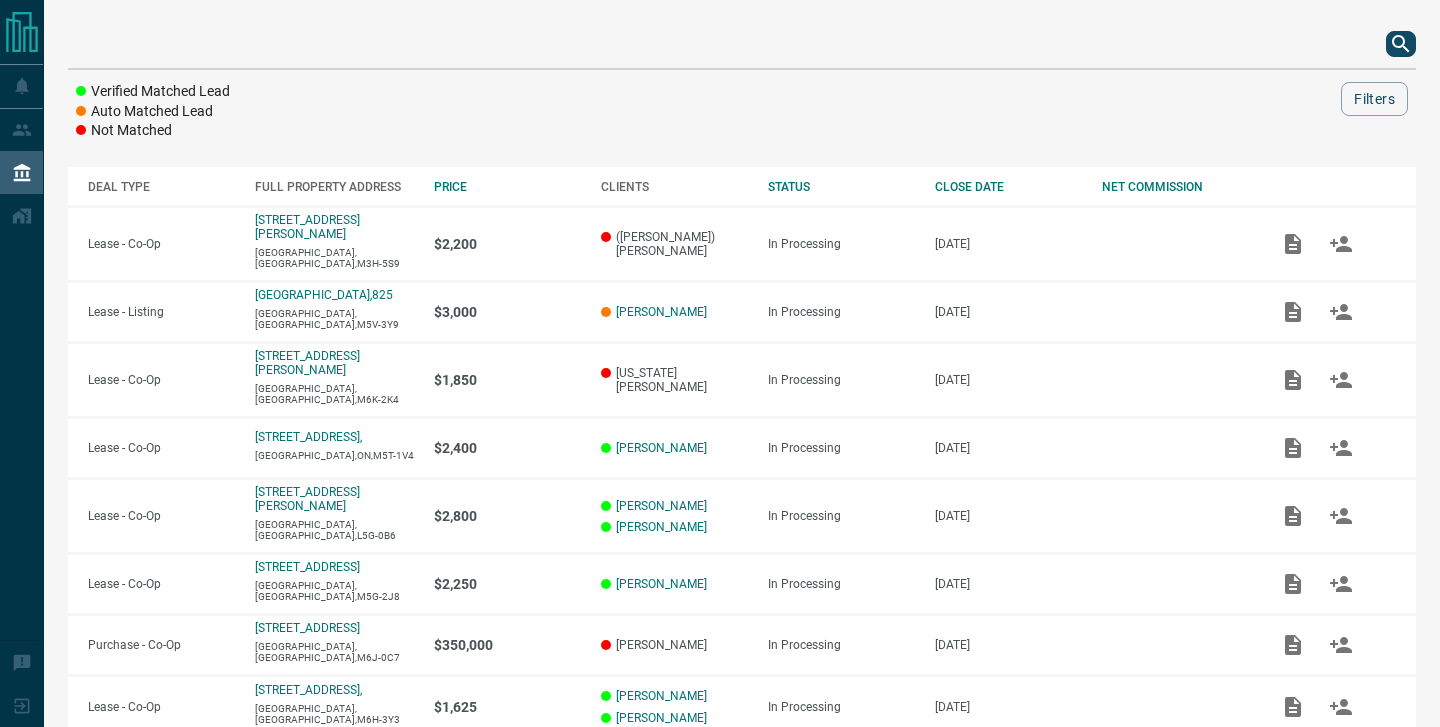 scroll, scrollTop: 0, scrollLeft: 0, axis: both 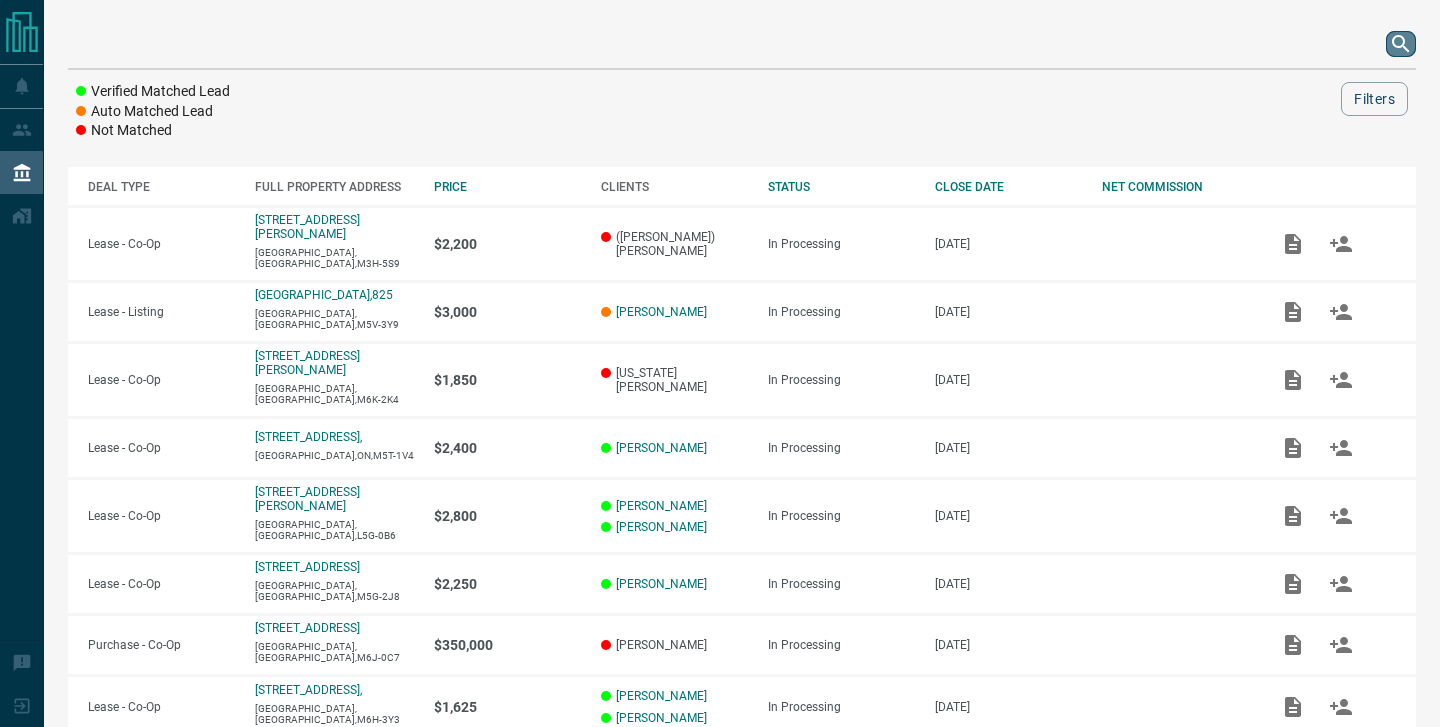 click 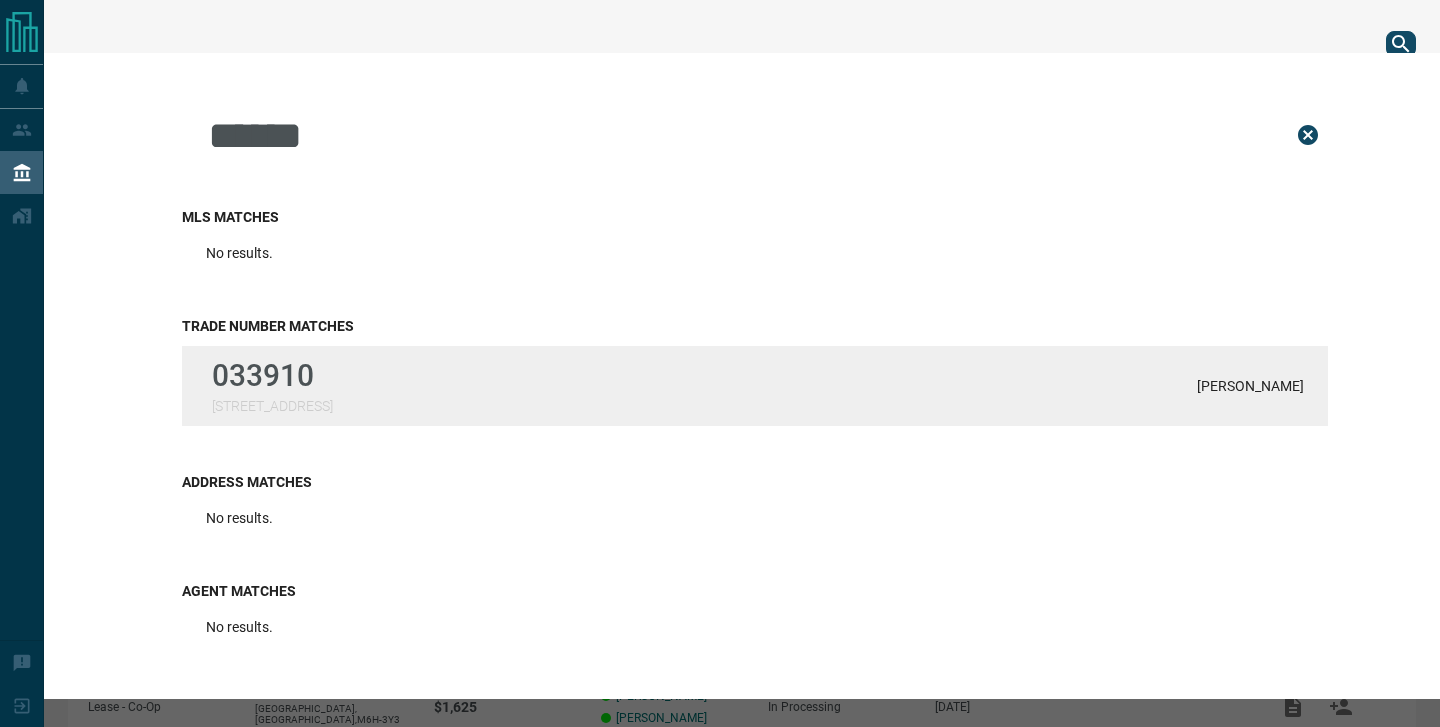 type on "******" 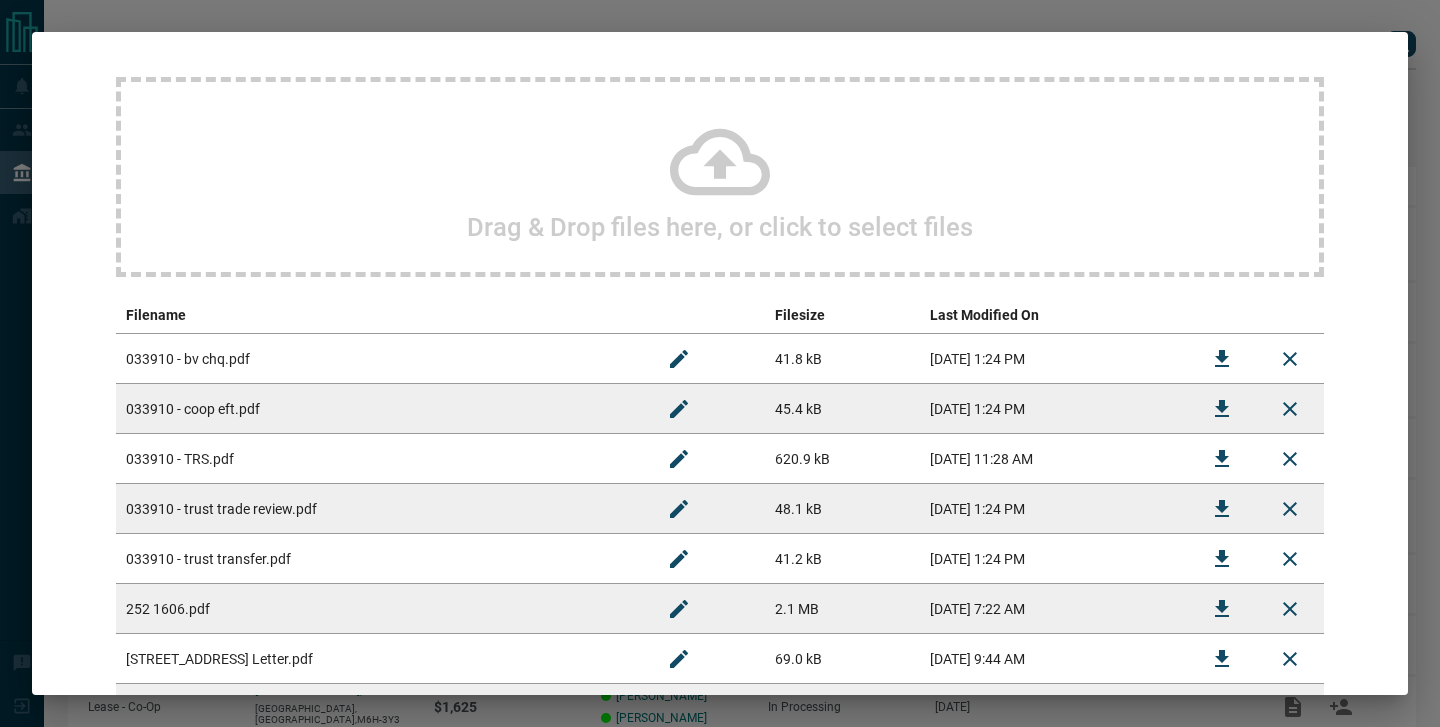 scroll, scrollTop: 0, scrollLeft: 0, axis: both 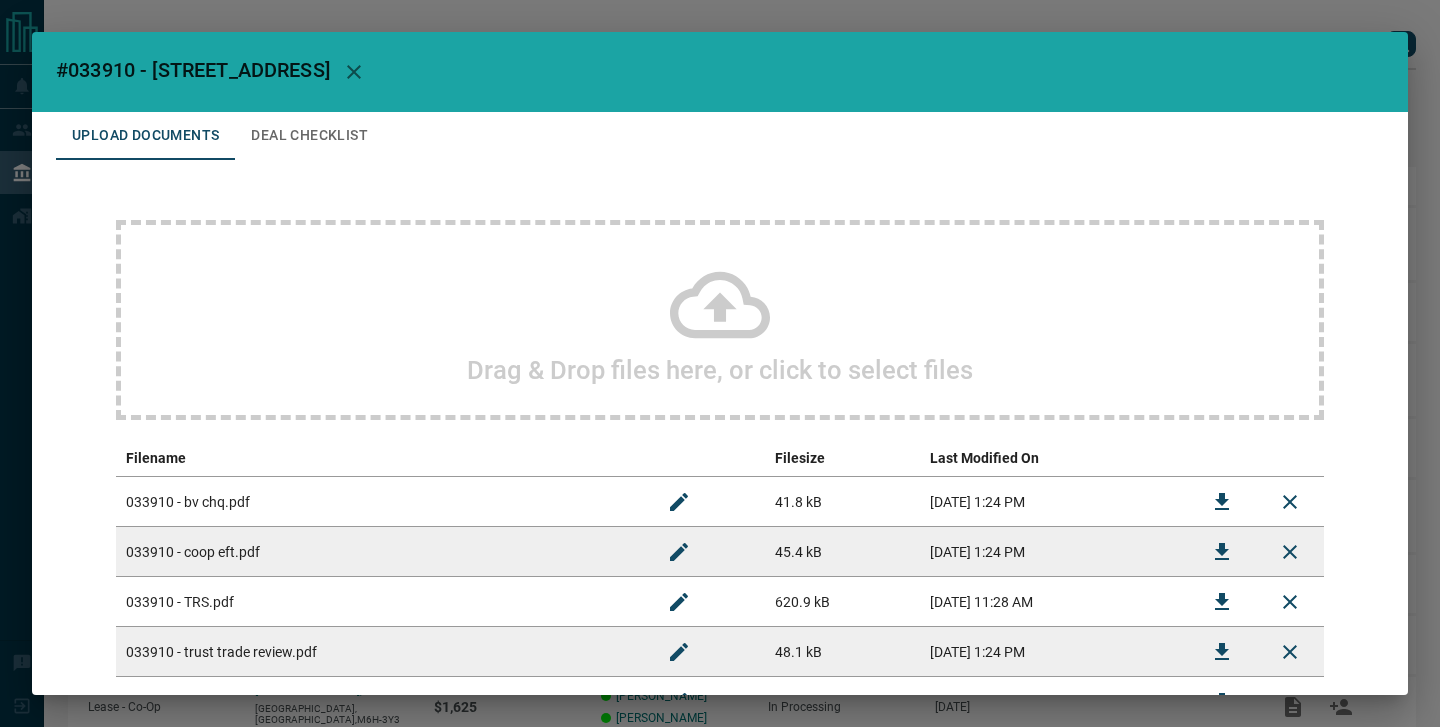 click on "#033910 - [STREET_ADDRESS],1606 Upload Documents Deal Checklist Drag & Drop files here, or click to select files Filename   Filesize Last Modified On     033910 - bv chq.pdf 41.8 kB [DATE] 1:24 PM 033910 - coop eft.pdf 45.4 kB [DATE] 1:24 PM 033910 - TRS.pdf 620.9 kB [DATE] 11:28 AM 033910 - trust trade review.pdf 48.1 kB [DATE] 1:24 PM 033910 - trust transfer.pdf 41.2 kB [DATE] 1:24 PM 252 1606.pdf 2.1 MB [DATE] 7:22 AM [STREET_ADDRESS] - BTV Letter.pdf 69.0 kB [DATE] 9:44 AM 252 Church St, 1606 - COD.pdf 108.0 kB [DATE] 9:40 AM 252 Church St, 1606 - Coop CS.pdf 260.3 kB [DATE] 9:39 AM [STREET_ADDRESS] - Proof.pdf 73.4 kB [DATE] 9:40 AM Accepted offer  2.pdf 2.1 MB [DATE] 7:22 AM Data Sheet-63.pdf 425.6 kB [DATE] 12:00 PM IMG_1312 (1).jpeg 2.1 MB [DATE] 7:22 AM Listing_Agrmt.pdf 323.0 kB [DATE] 12:00 PM Reco-2.pdf 2.0 MB [DATE] 12:00 PM Download All Documents Submit new documents" at bounding box center (720, 363) 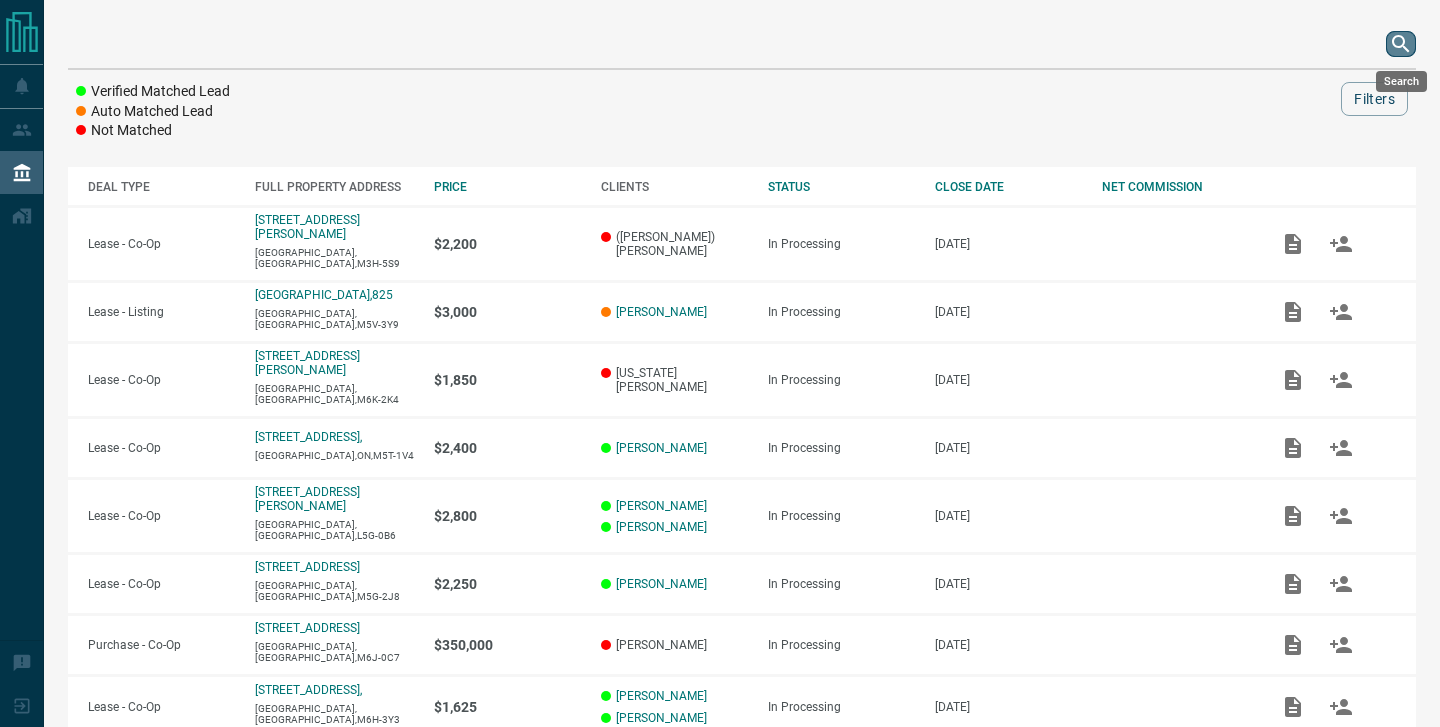 click 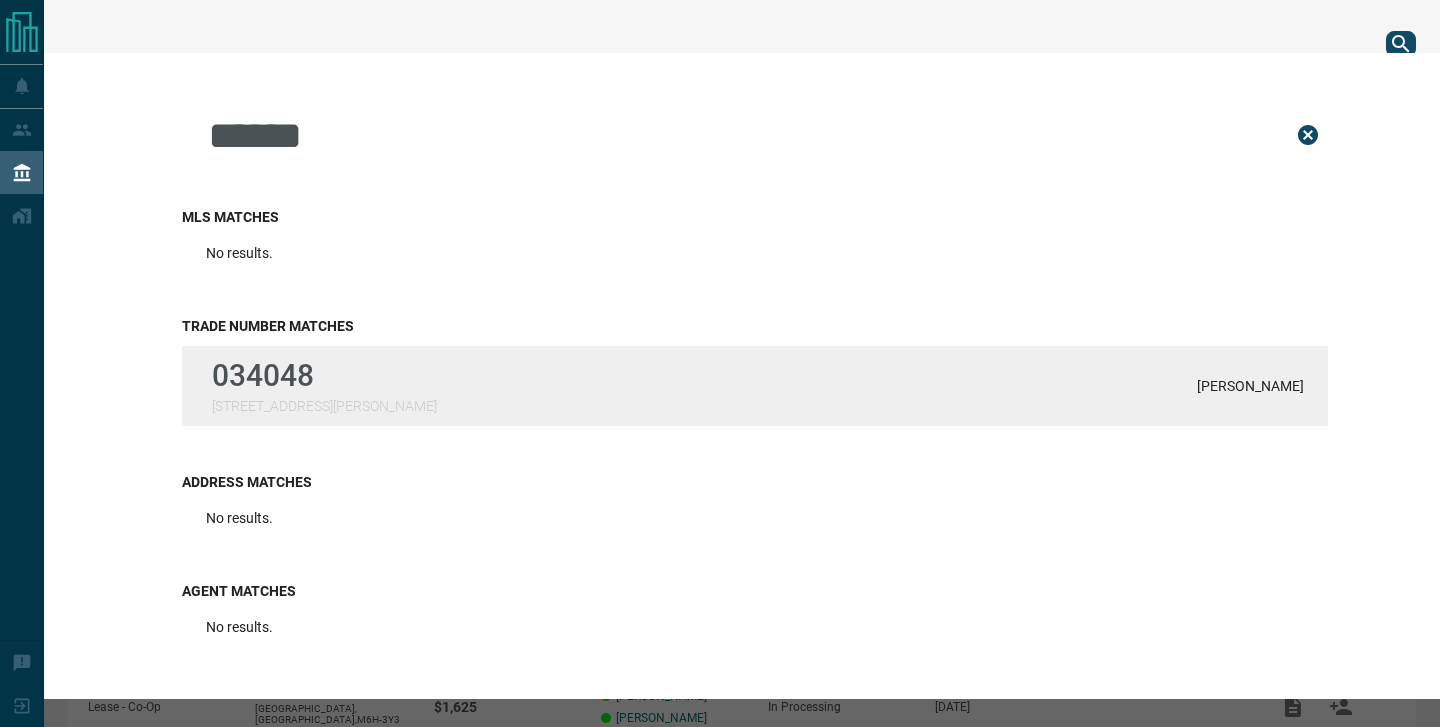 type on "******" 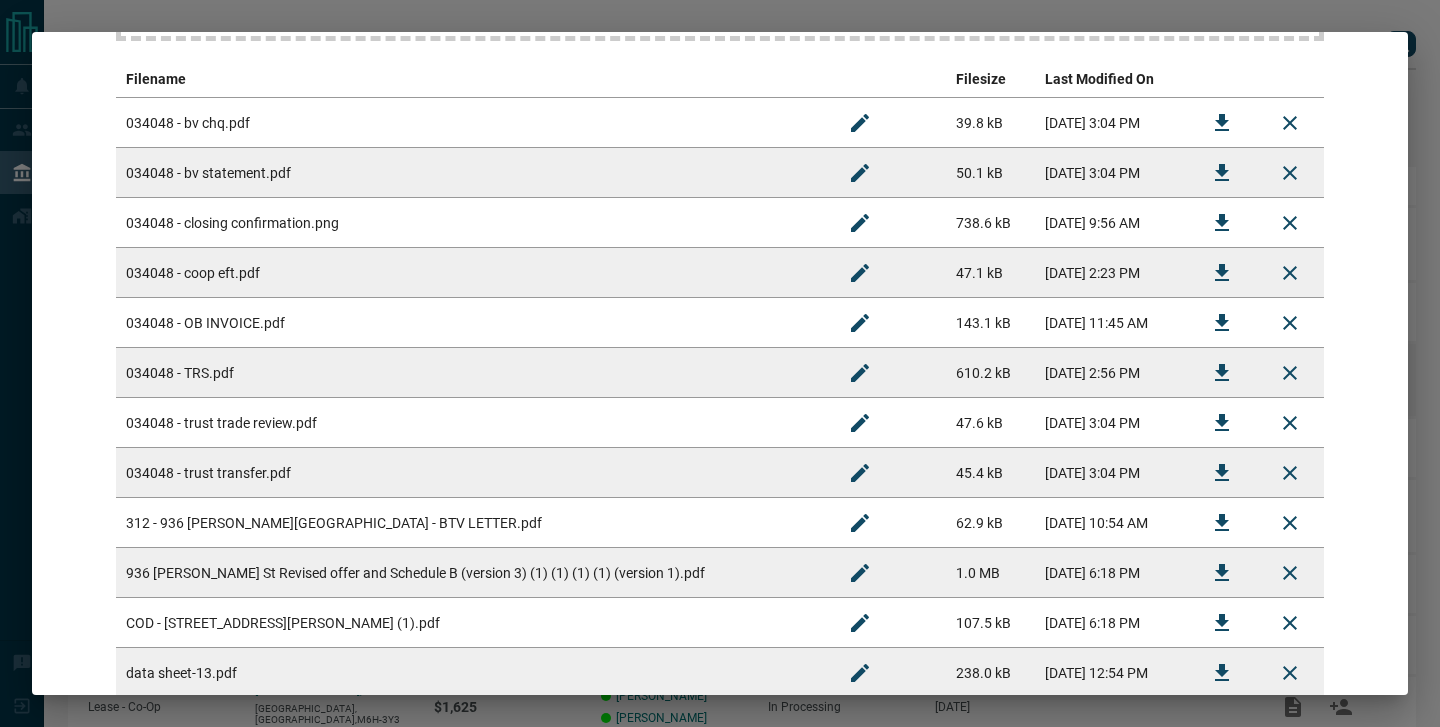 scroll, scrollTop: 380, scrollLeft: 0, axis: vertical 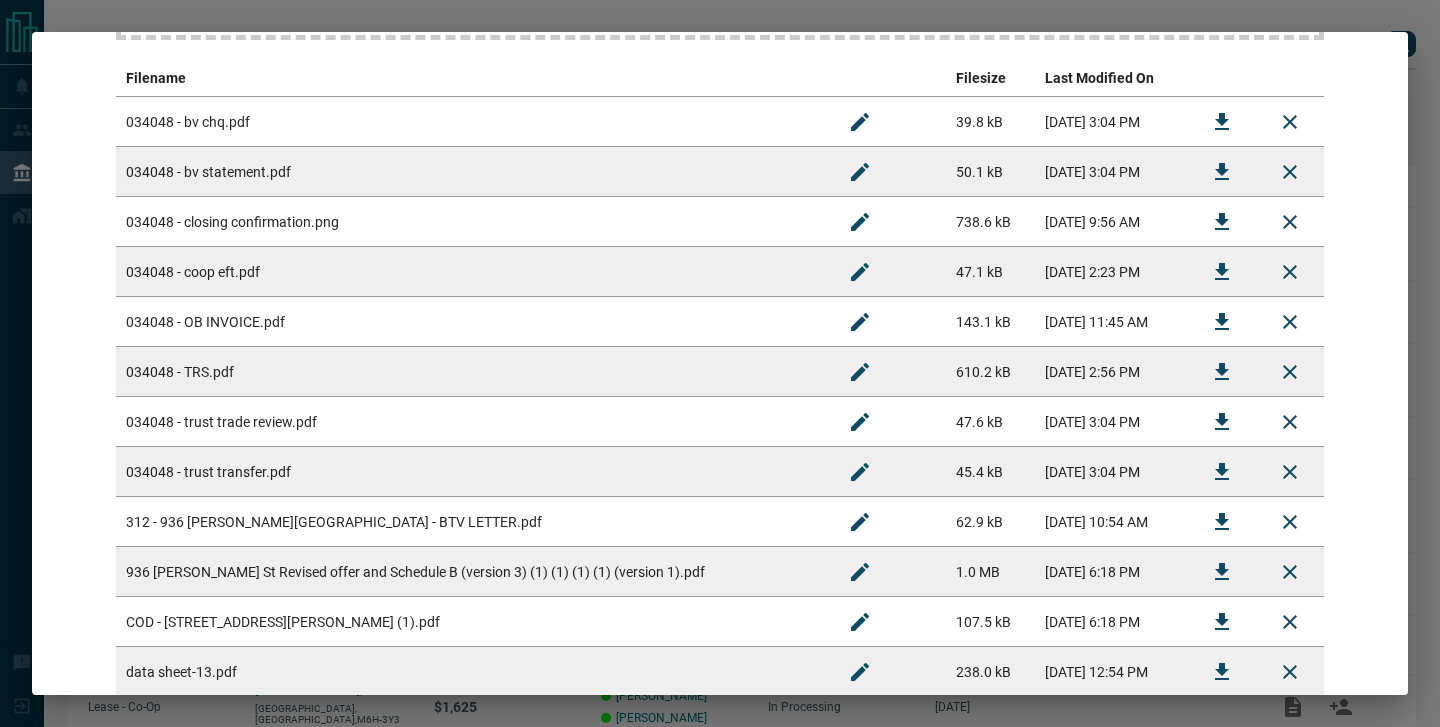 click on "034048 - coop eft.pdf" at bounding box center [471, 272] 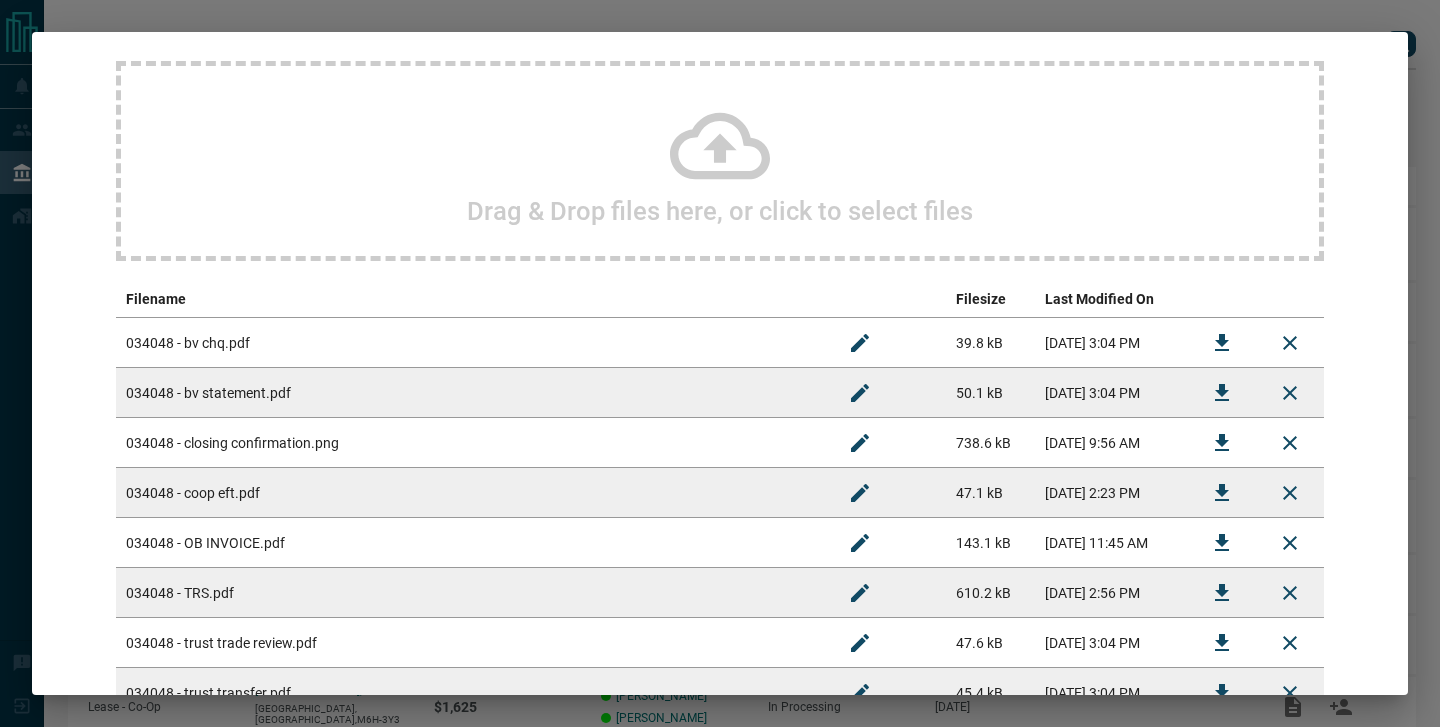 scroll, scrollTop: 0, scrollLeft: 0, axis: both 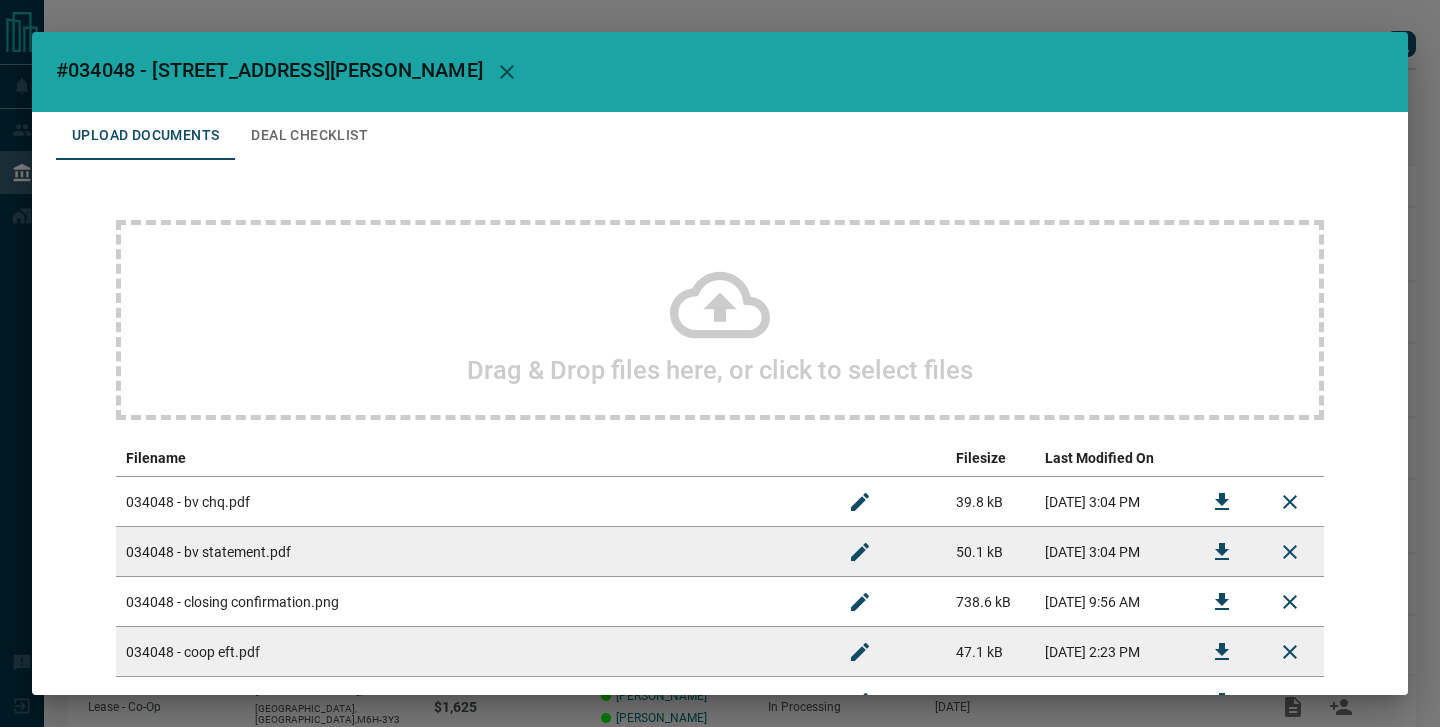 click on "Deal Checklist" at bounding box center (309, 136) 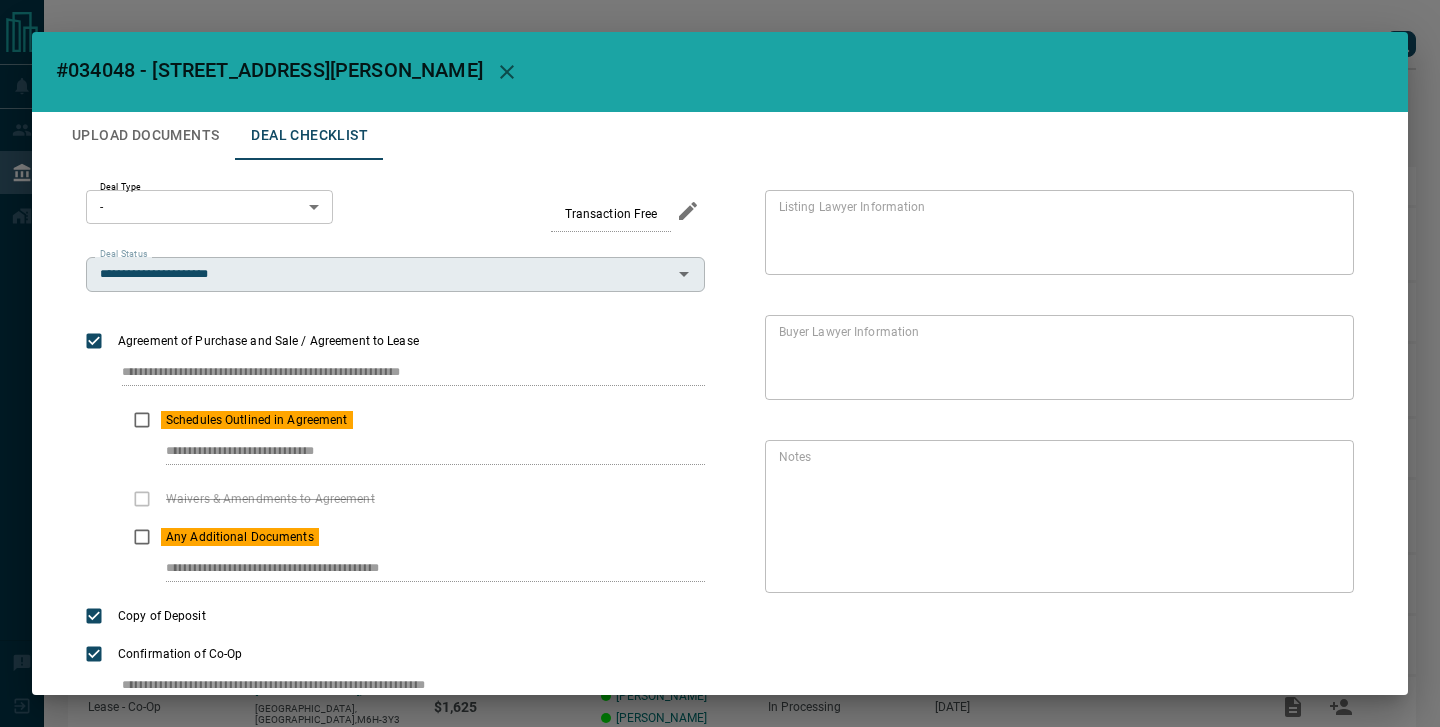 scroll, scrollTop: 250, scrollLeft: 0, axis: vertical 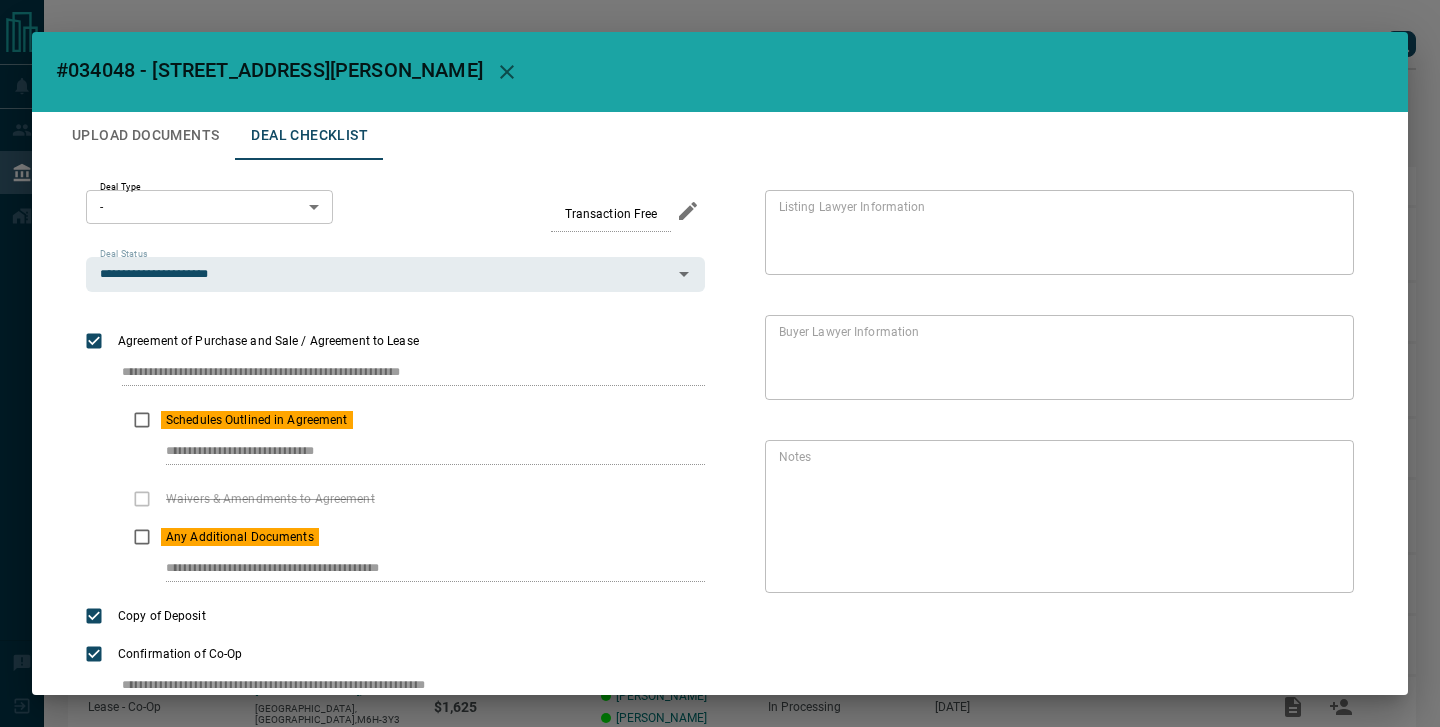 click on "**********" at bounding box center (720, 363) 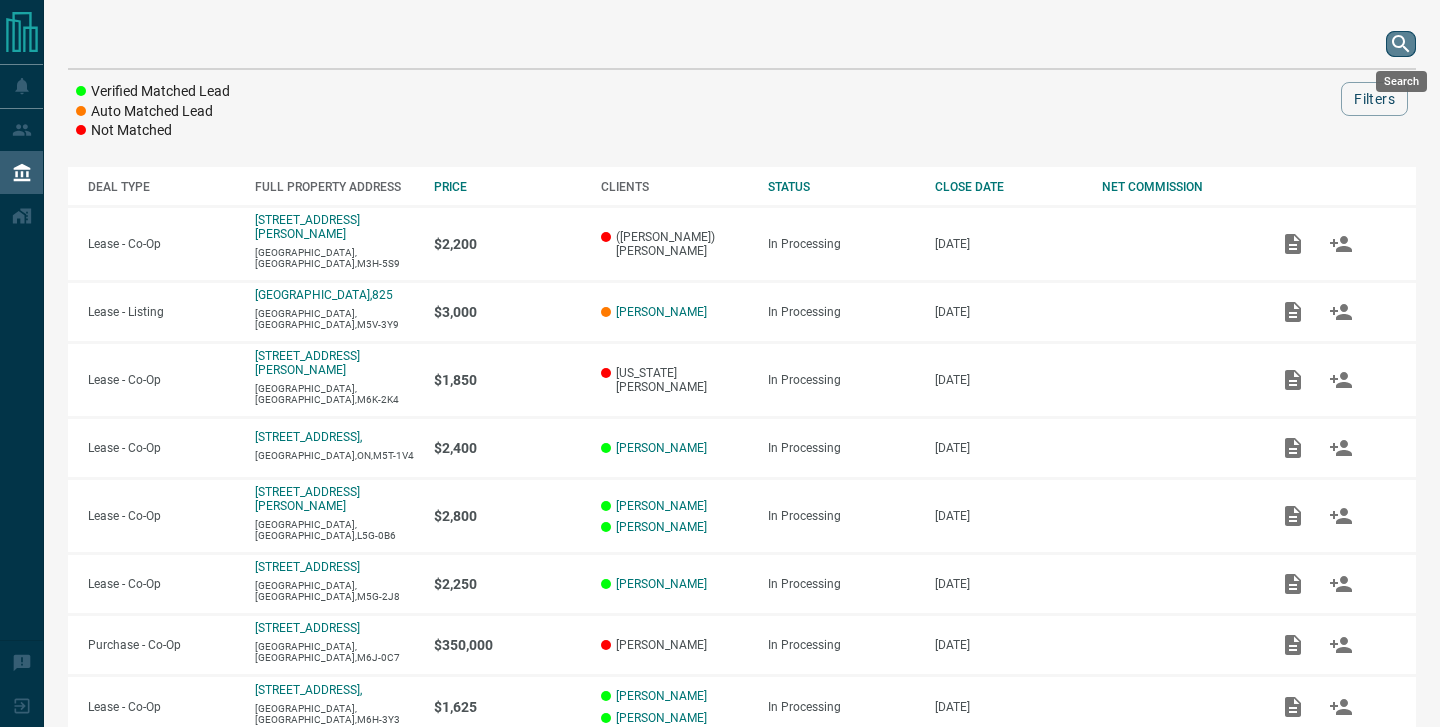 click 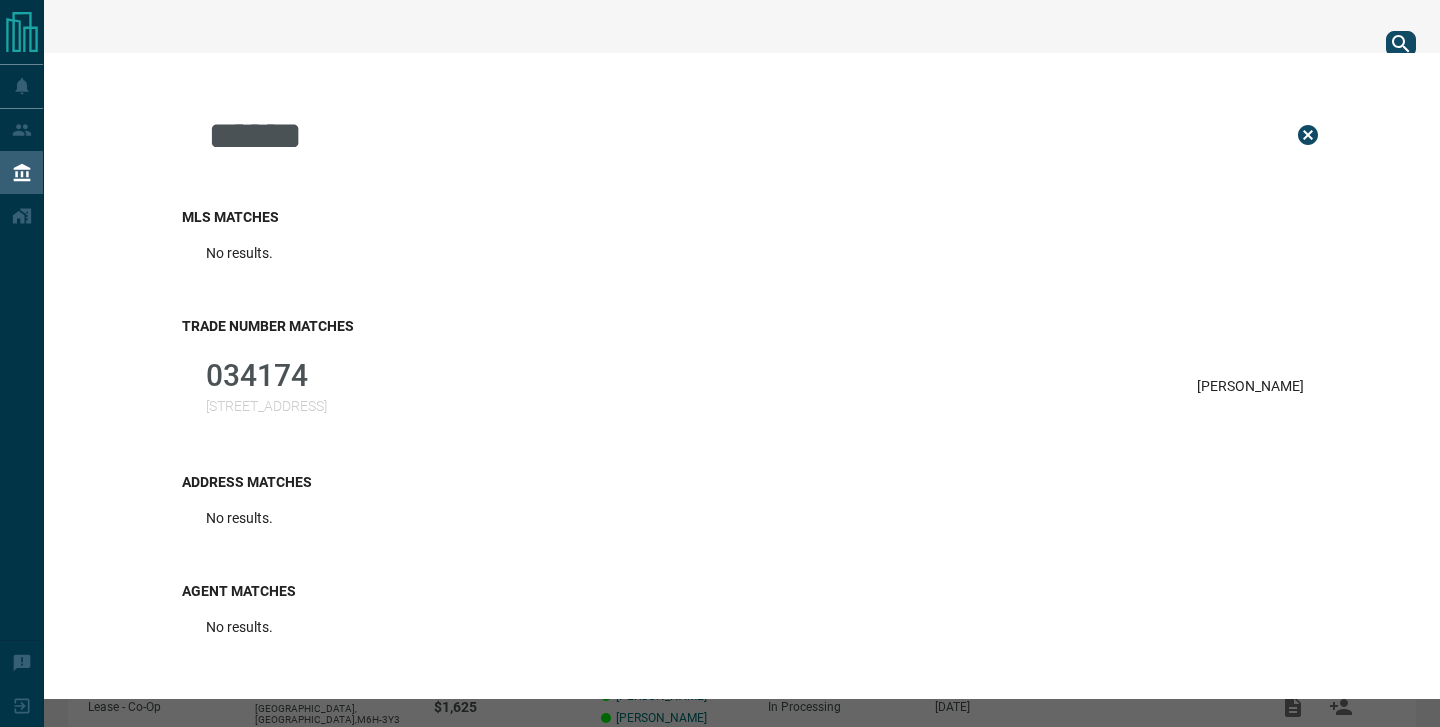 type on "******" 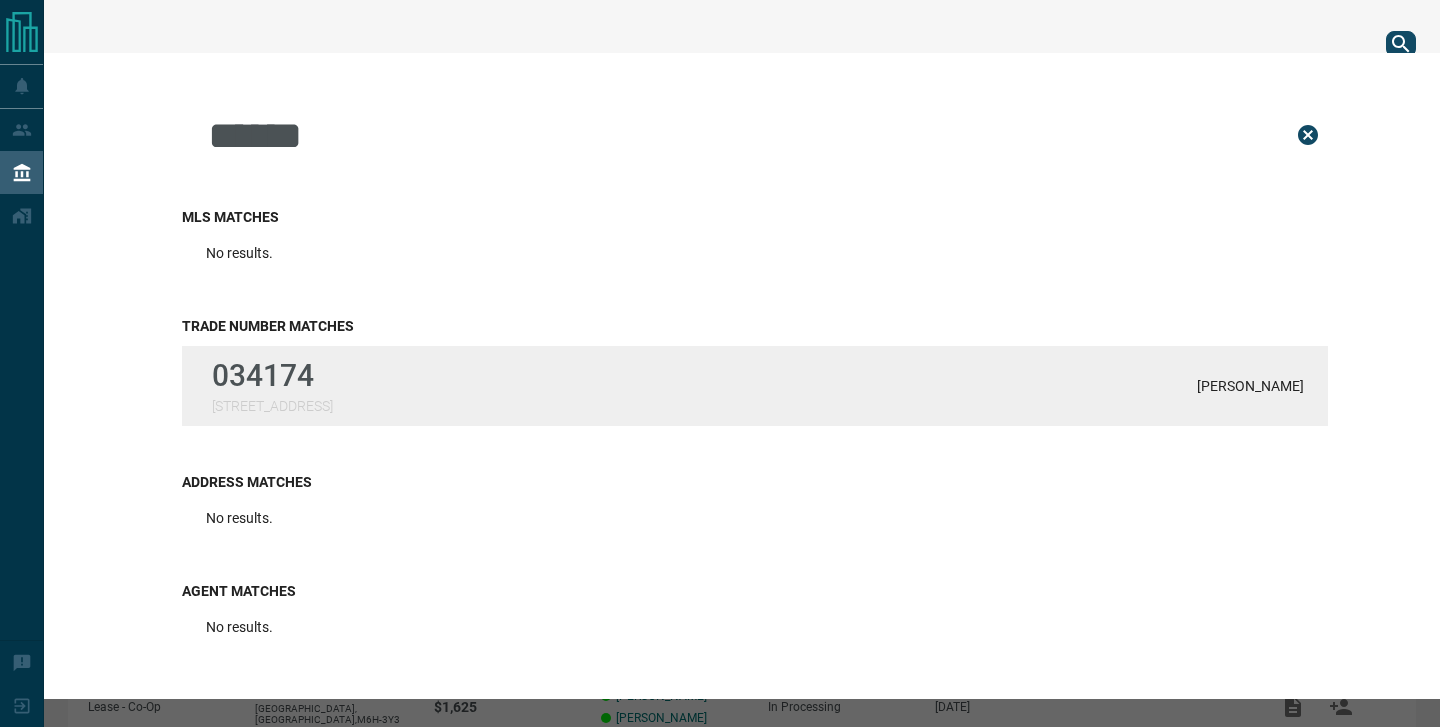 click on "034174 [STREET_ADDRESS] [PERSON_NAME]" at bounding box center (755, 386) 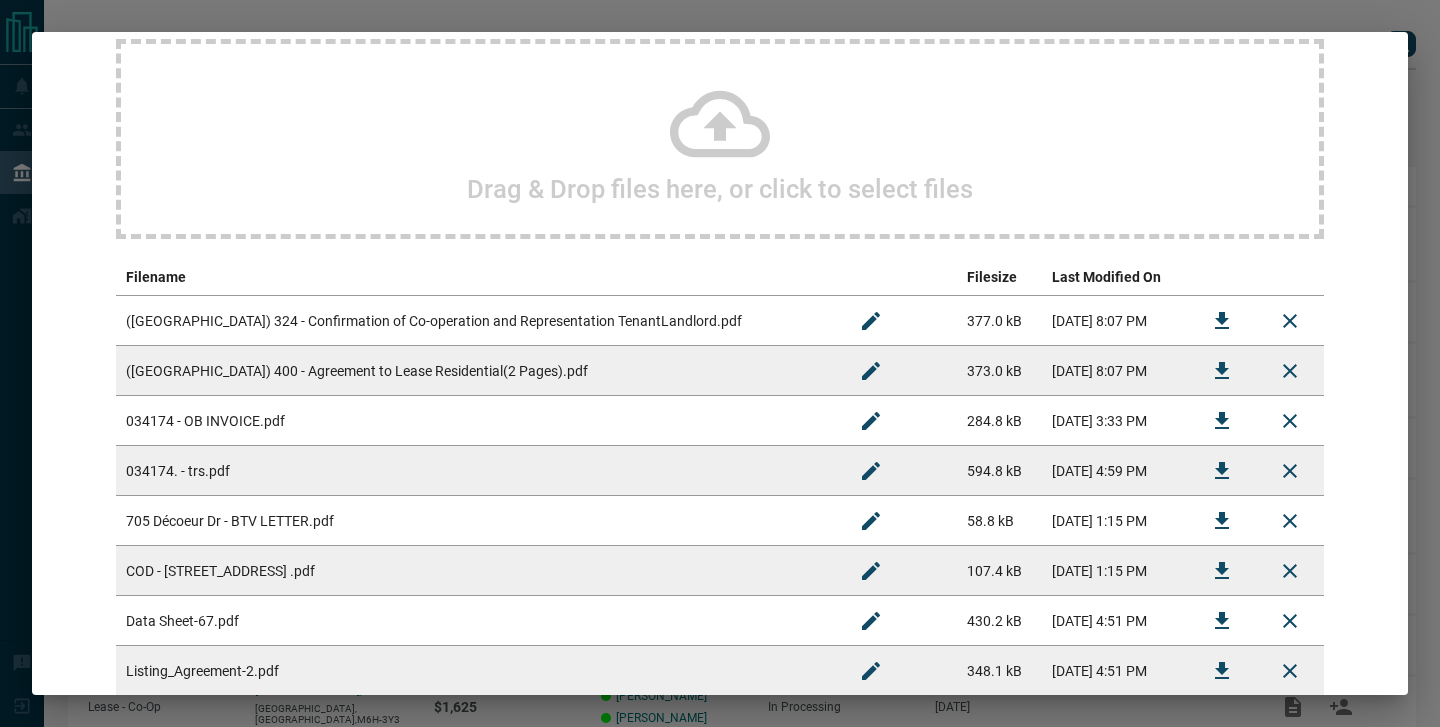 scroll, scrollTop: 0, scrollLeft: 0, axis: both 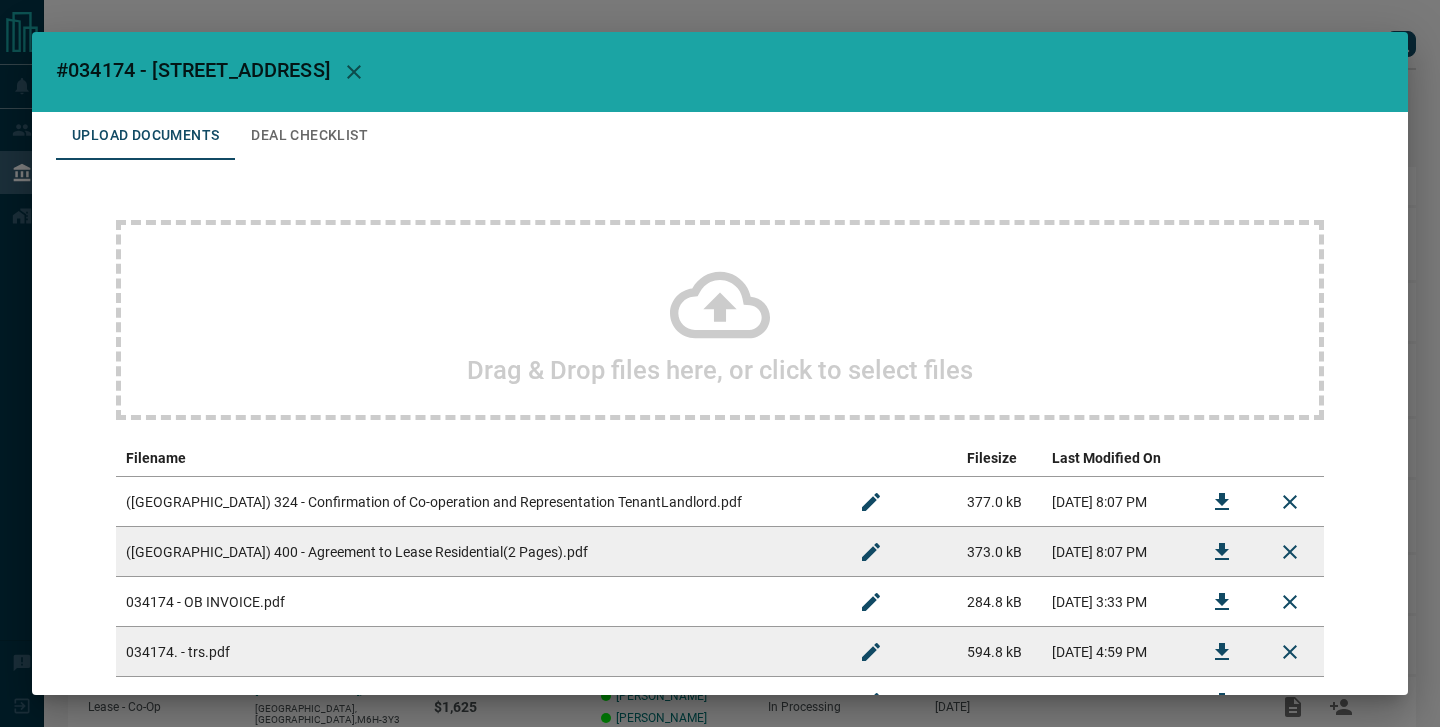 click on "Deal Checklist" at bounding box center (309, 136) 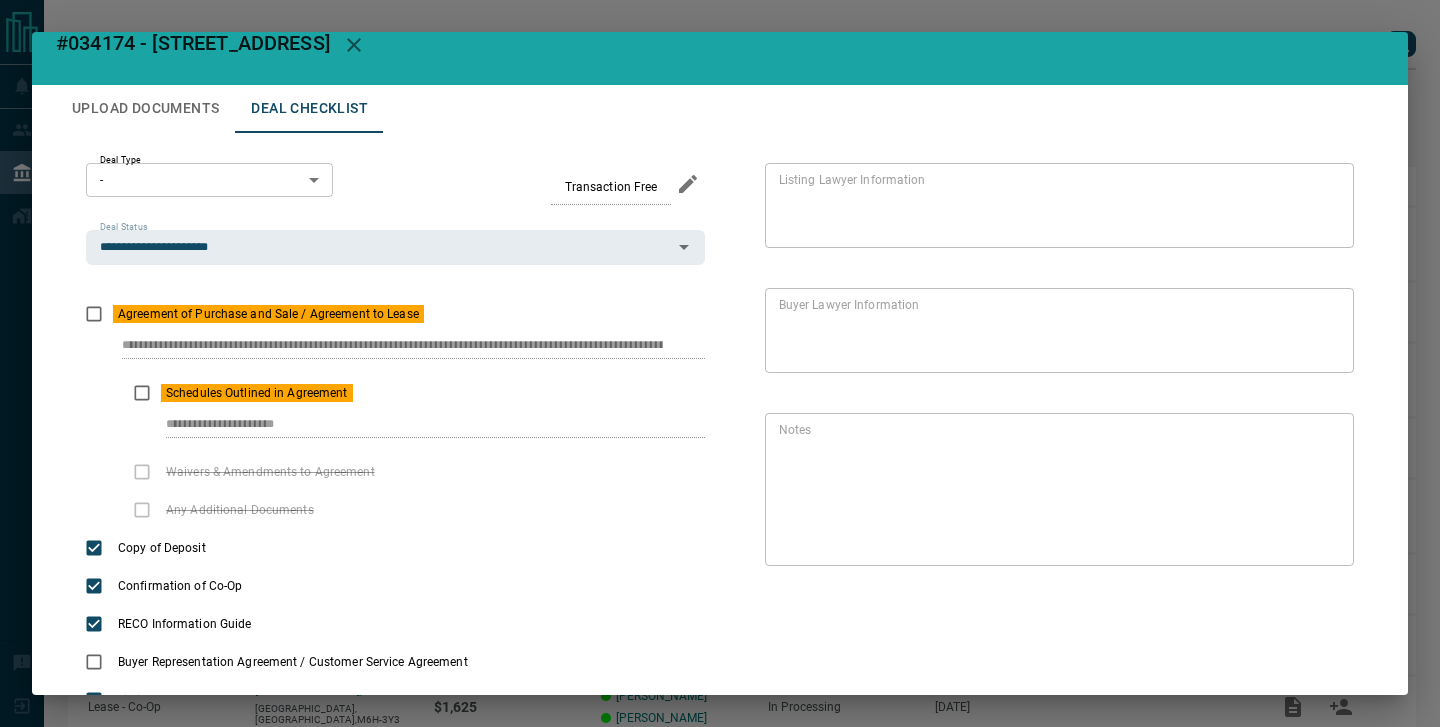 scroll, scrollTop: 89, scrollLeft: 0, axis: vertical 